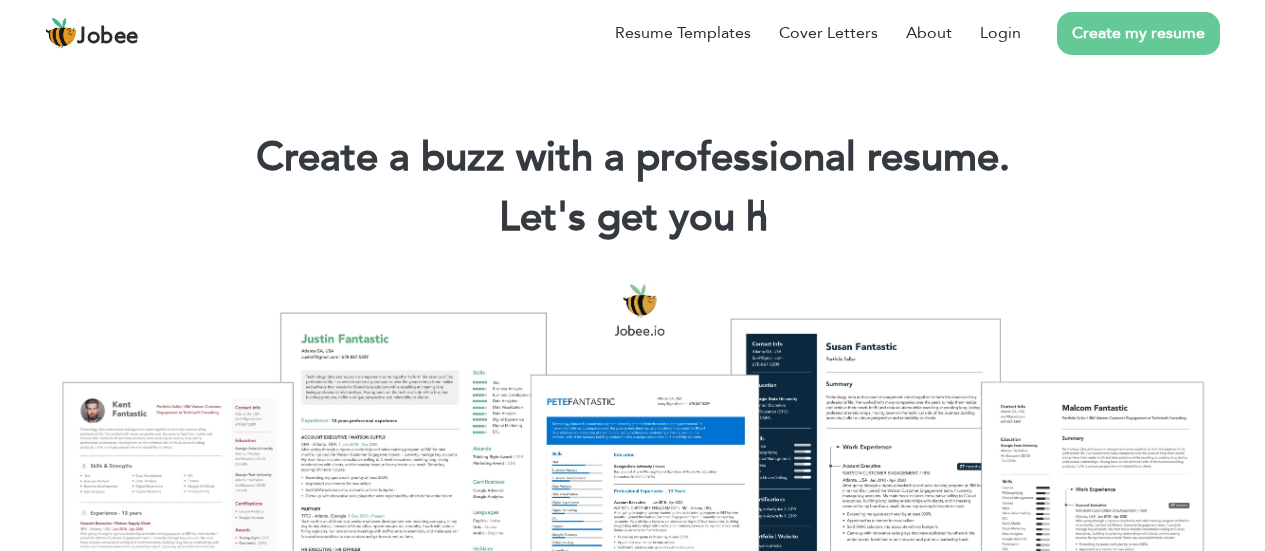 scroll, scrollTop: 0, scrollLeft: 0, axis: both 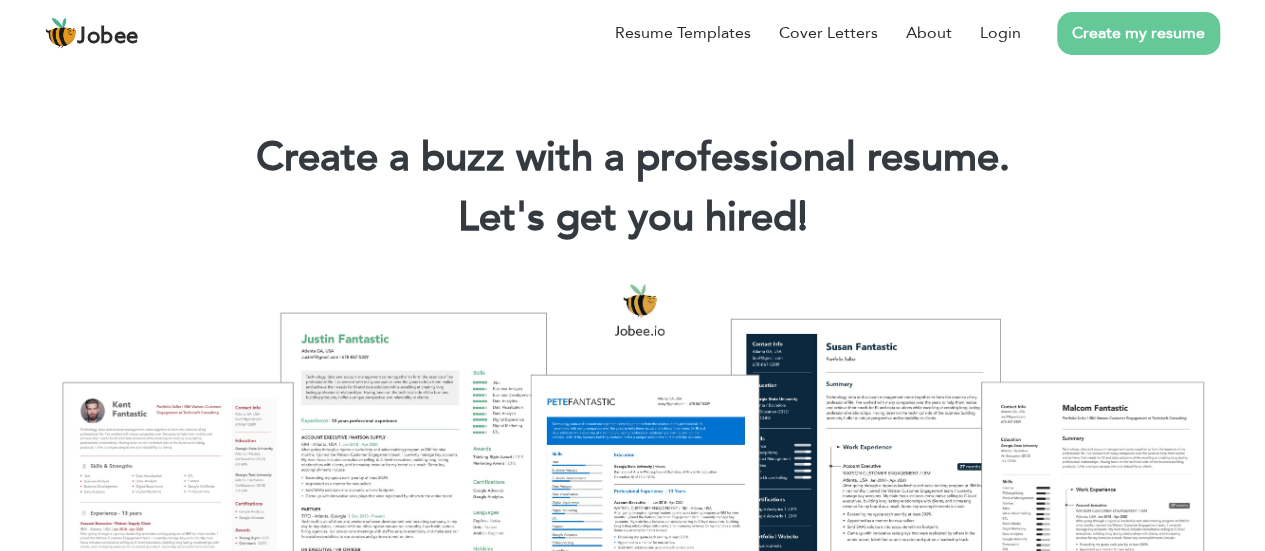click on "Create my resume" at bounding box center [1138, 33] 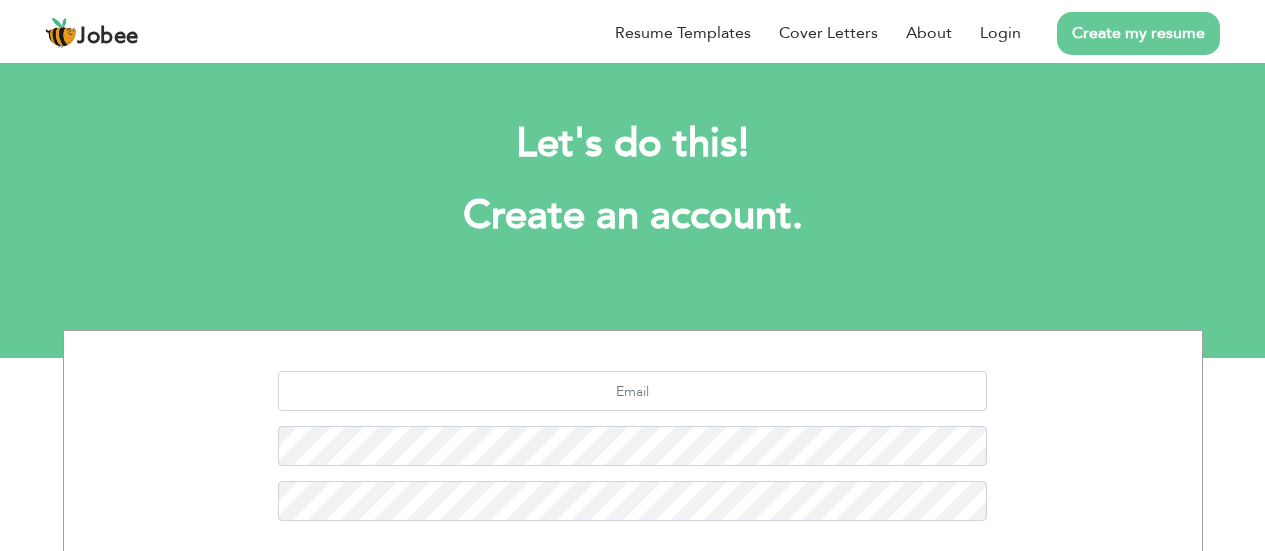 scroll, scrollTop: 0, scrollLeft: 0, axis: both 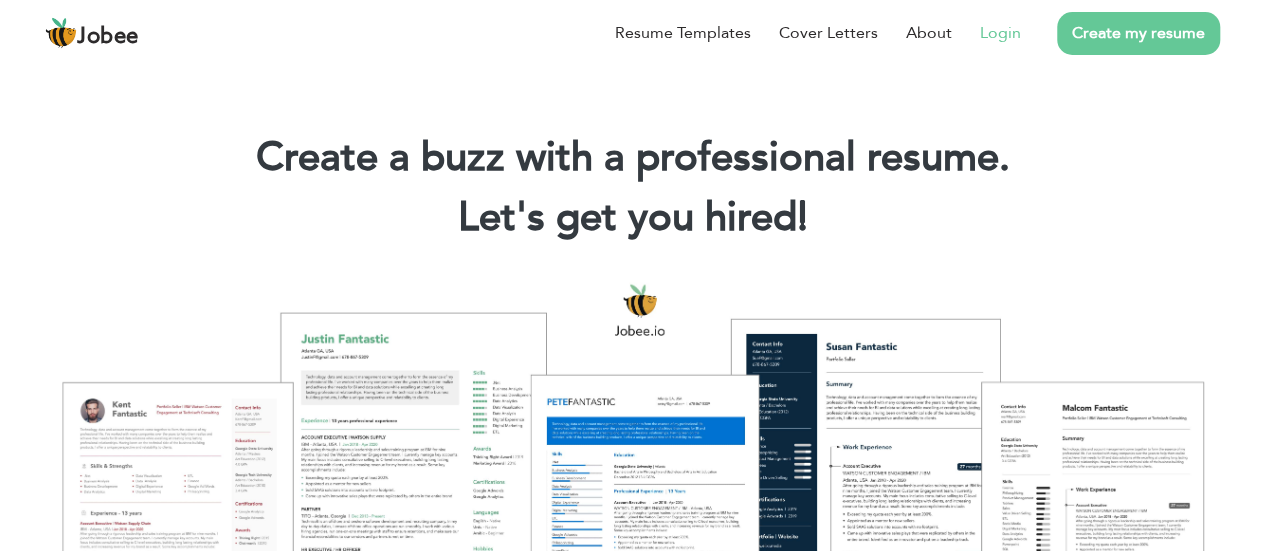 click on "Login" at bounding box center [1000, 33] 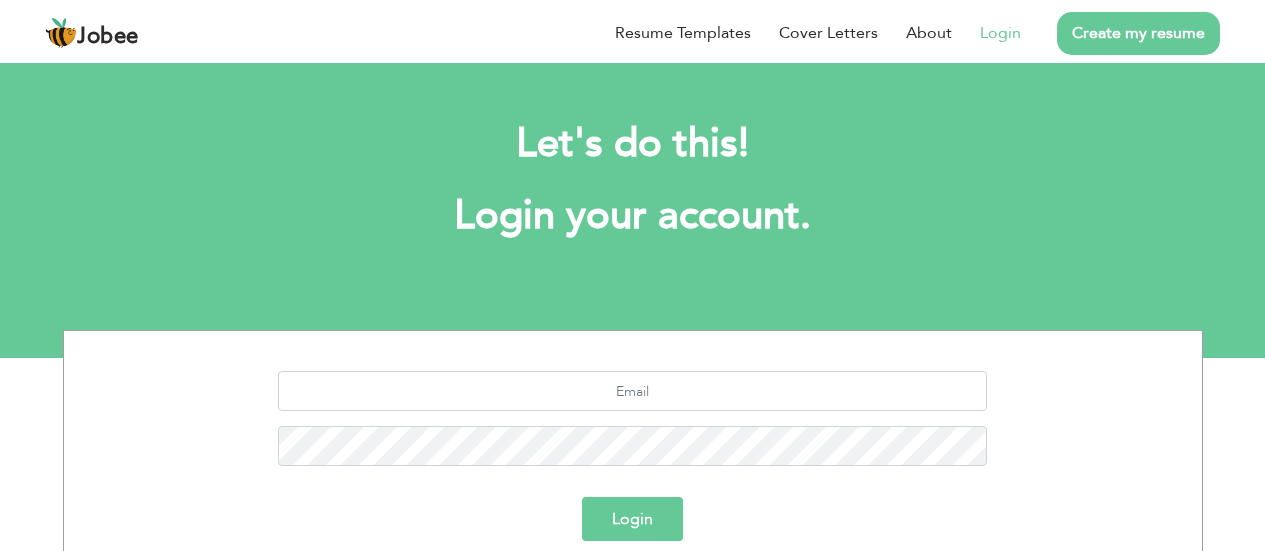 scroll, scrollTop: 0, scrollLeft: 0, axis: both 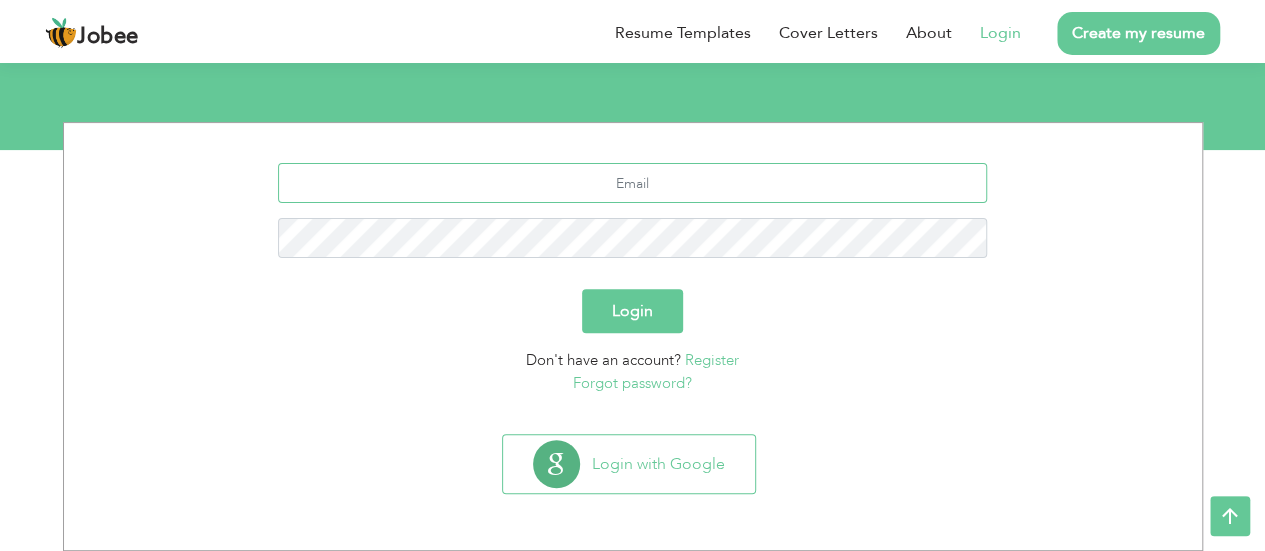 click at bounding box center [632, 183] 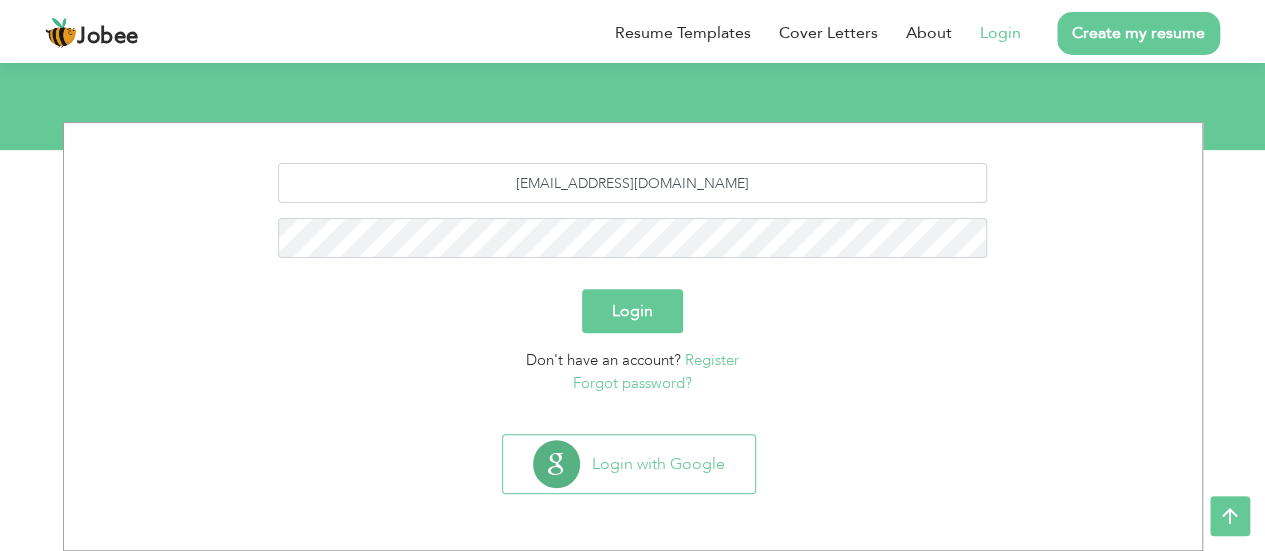 click on "Login" at bounding box center [632, 311] 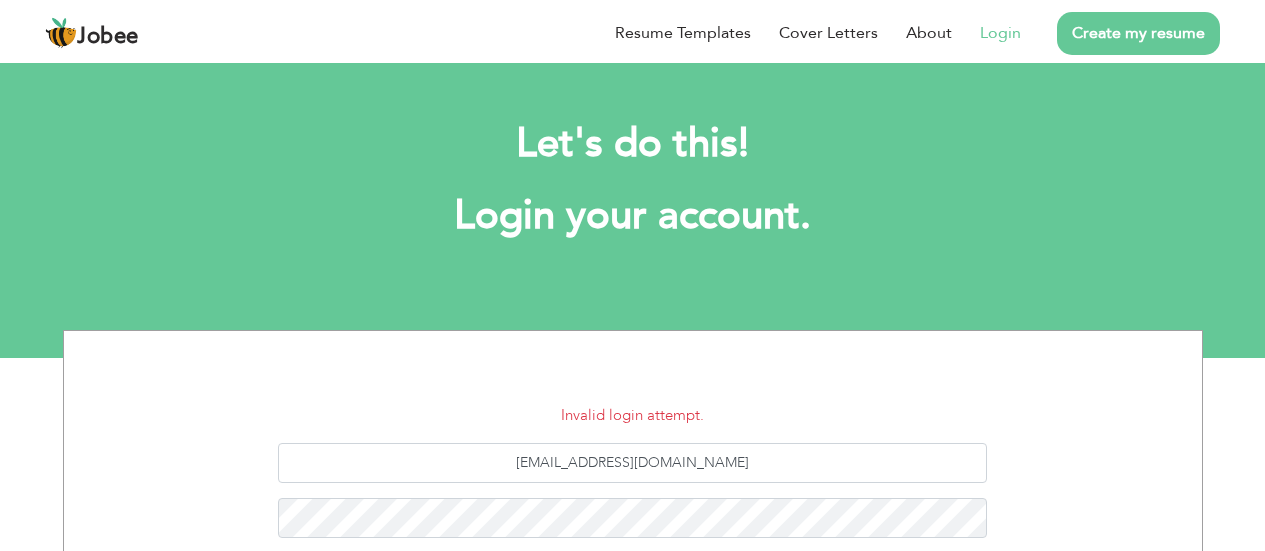 scroll, scrollTop: 0, scrollLeft: 0, axis: both 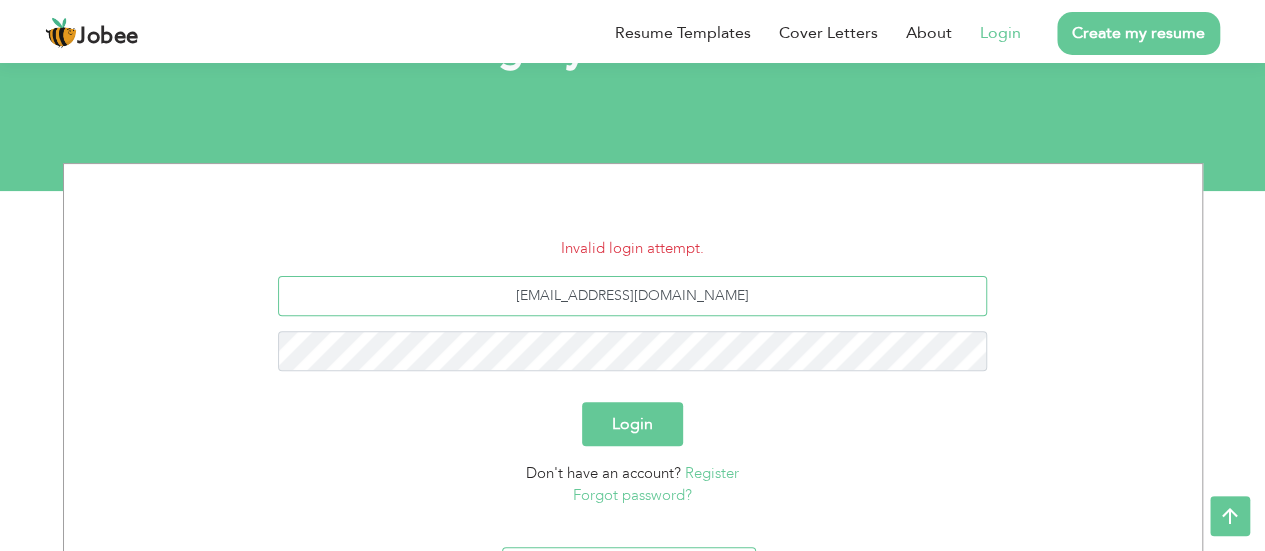 click on "[EMAIL_ADDRESS][DOMAIN_NAME]" at bounding box center [632, 296] 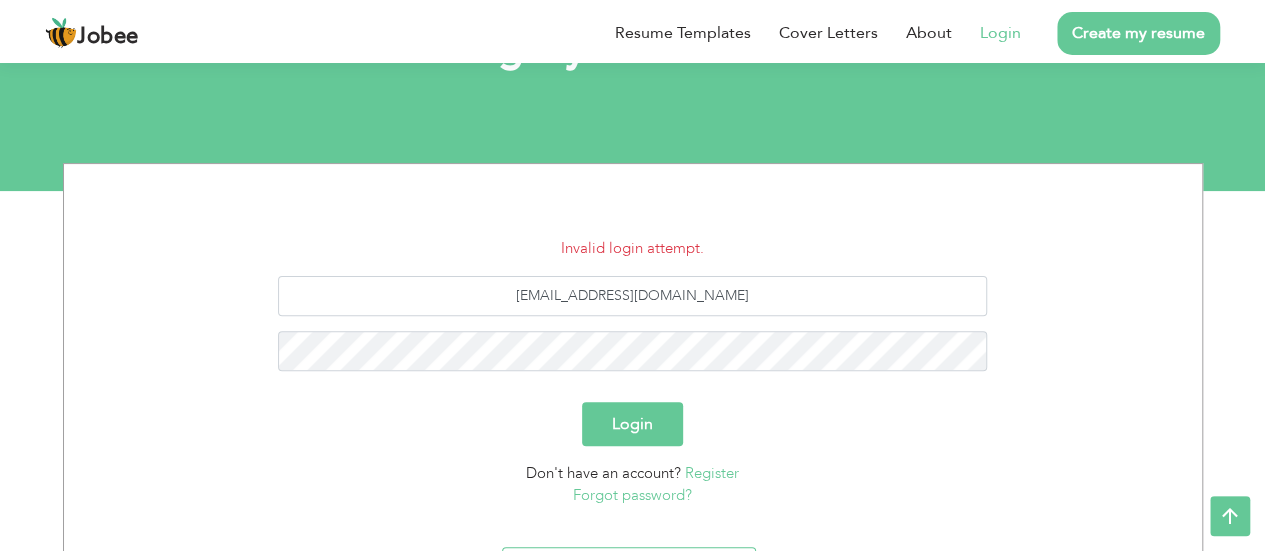 click on "Login" at bounding box center (632, 424) 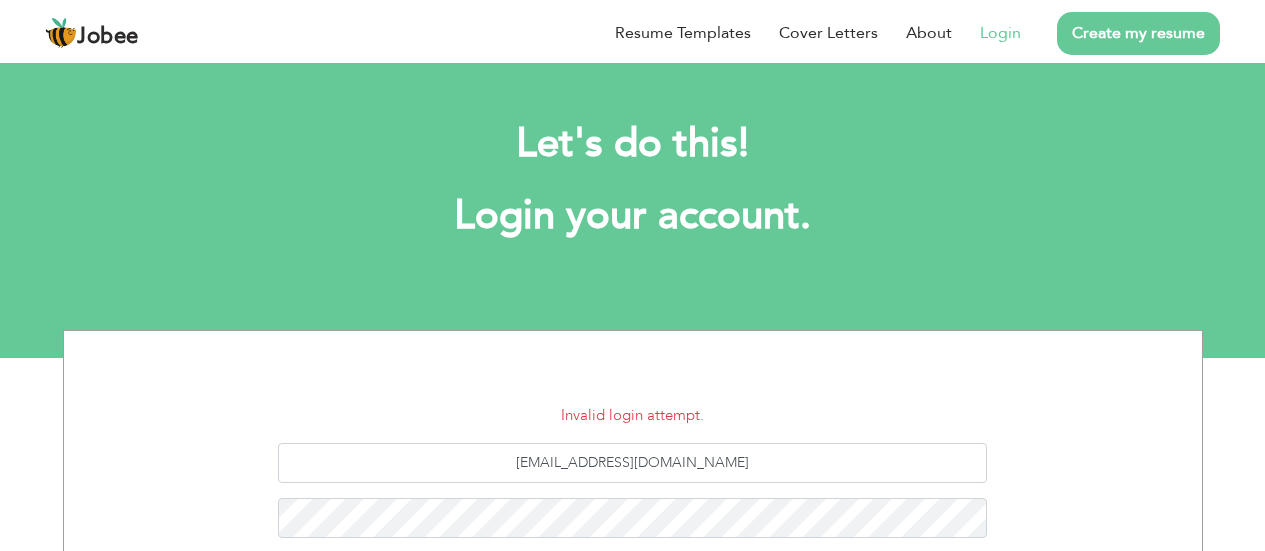 scroll, scrollTop: 0, scrollLeft: 0, axis: both 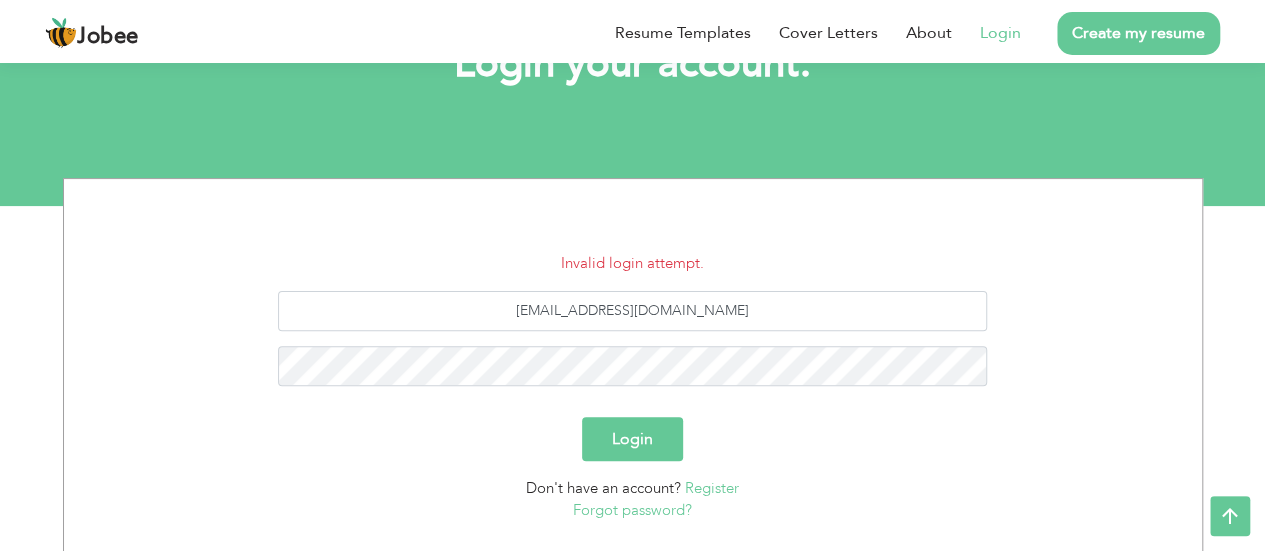 click on "Login" at bounding box center [632, 439] 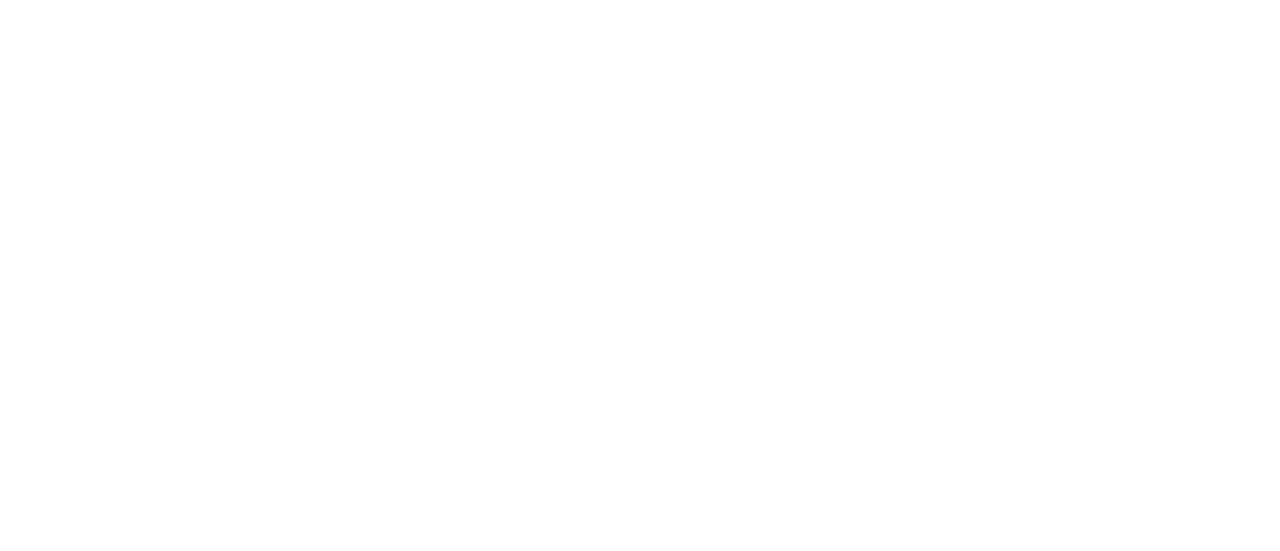 scroll, scrollTop: 0, scrollLeft: 0, axis: both 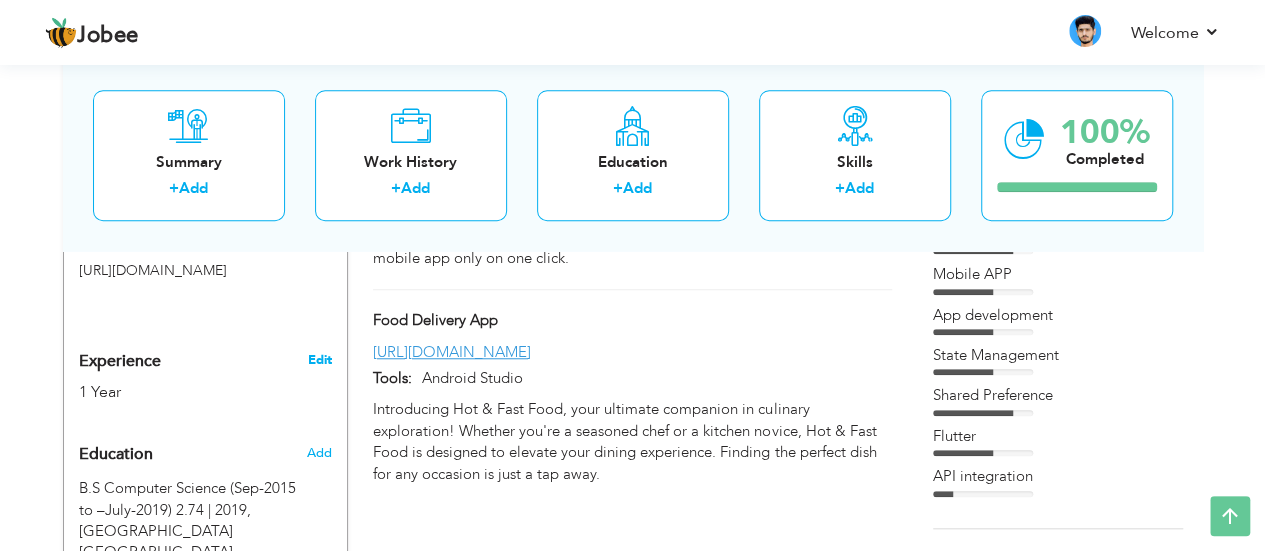 click on "Edit" at bounding box center [319, 360] 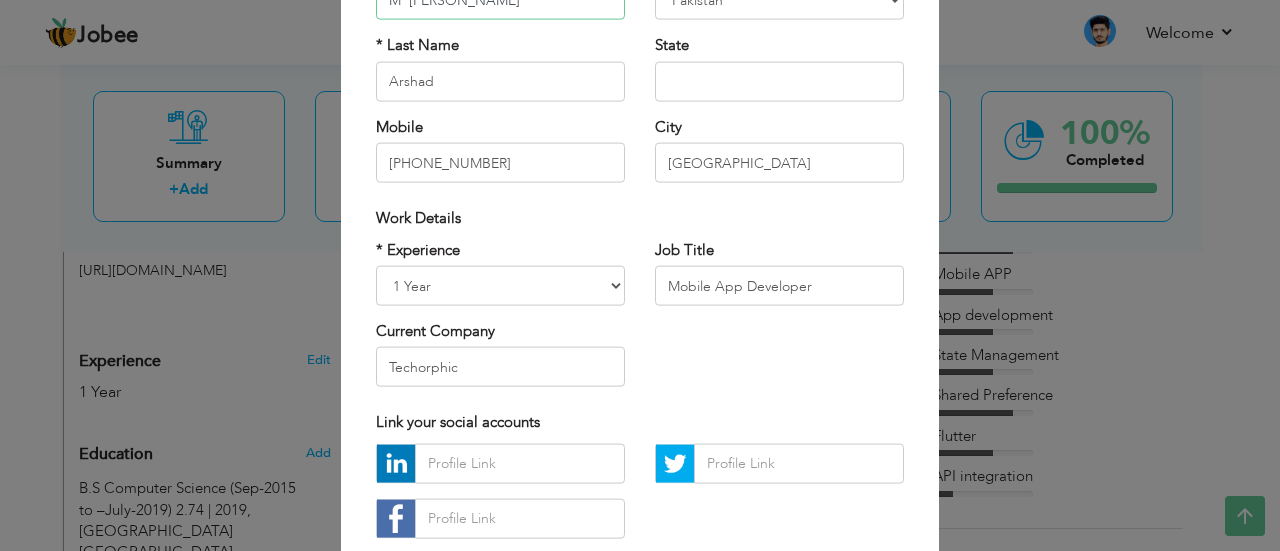 scroll, scrollTop: 249, scrollLeft: 0, axis: vertical 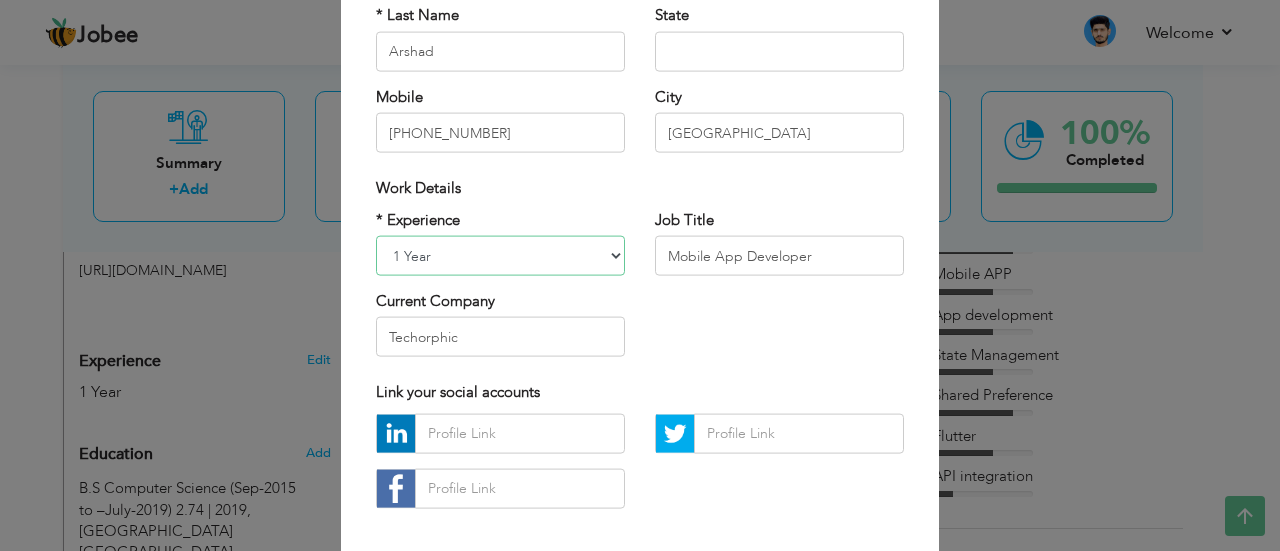 click on "Entry Level Less than 1 Year 1 Year 2 Years 3 Years 4 Years 5 Years 6 Years 7 Years 8 Years 9 Years 10 Years 11 Years 12 Years 13 Years 14 Years 15 Years 16 Years 17 Years 18 Years 19 Years 20 Years 21 Years 22 Years 23 Years 24 Years 25 Years 26 Years 27 Years 28 Years 29 Years 30 Years 31 Years 32 Years 33 Years 34 Years 35 Years More than 35 Years" at bounding box center (500, 256) 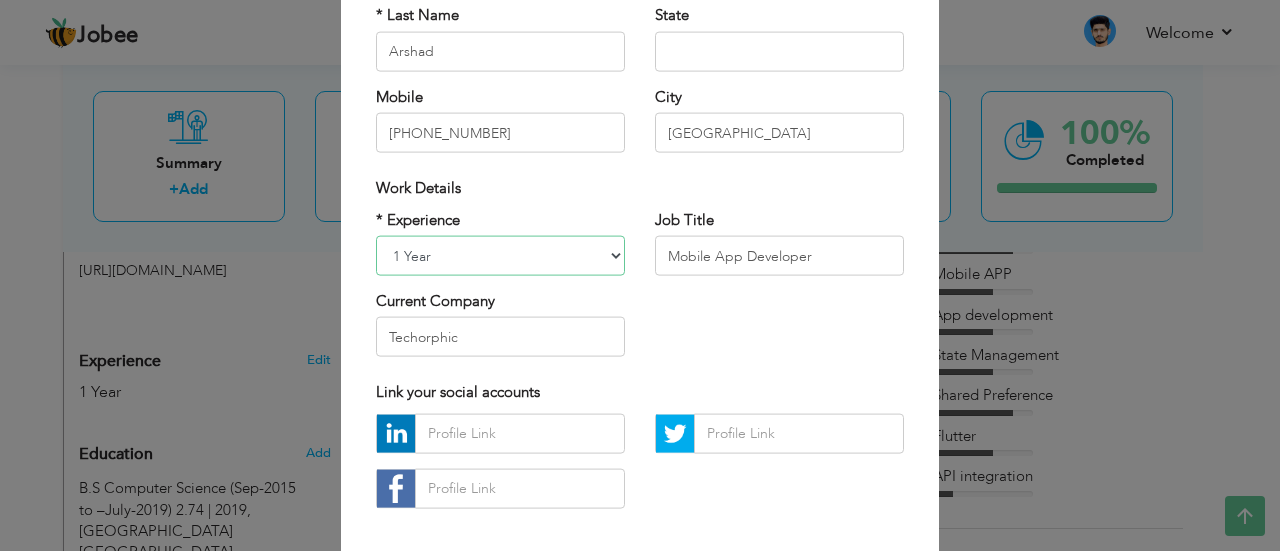 click on "Entry Level Less than 1 Year 1 Year 2 Years 3 Years 4 Years 5 Years 6 Years 7 Years 8 Years 9 Years 10 Years 11 Years 12 Years 13 Years 14 Years 15 Years 16 Years 17 Years 18 Years 19 Years 20 Years 21 Years 22 Years 23 Years 24 Years 25 Years 26 Years 27 Years 28 Years 29 Years 30 Years 31 Years 32 Years 33 Years 34 Years 35 Years More than 35 Years" at bounding box center (500, 256) 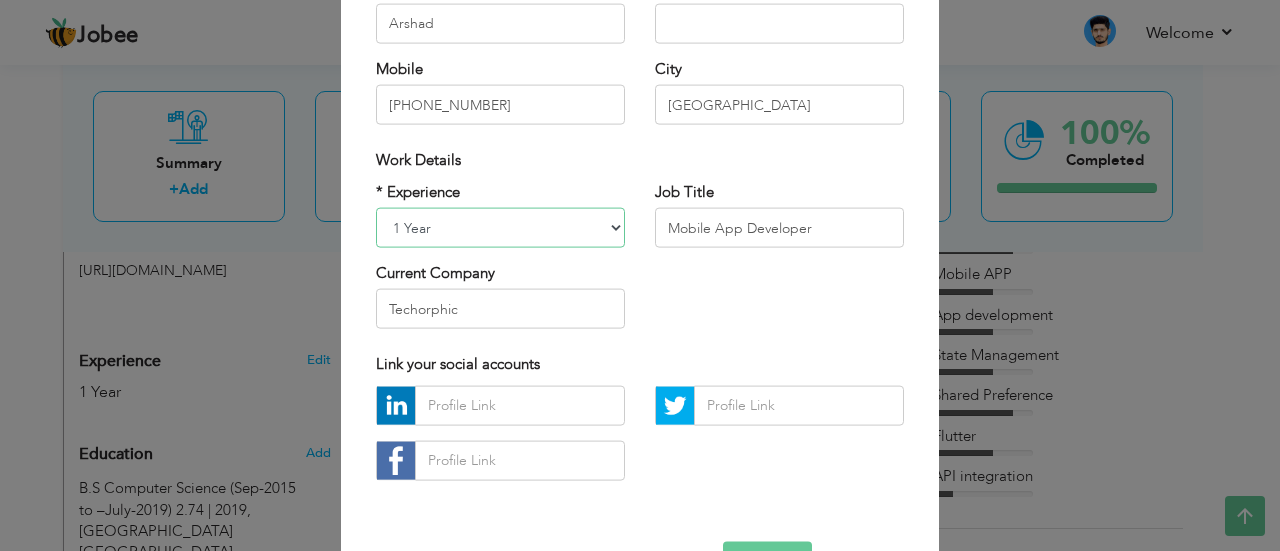 scroll, scrollTop: 279, scrollLeft: 0, axis: vertical 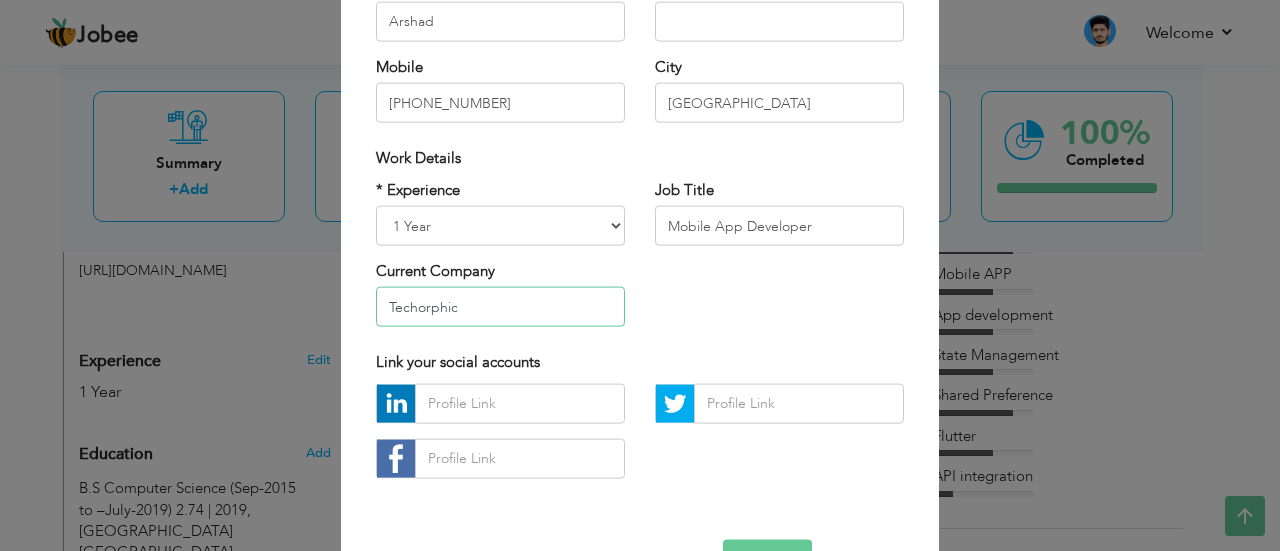 click on "Techorphic" at bounding box center (500, 307) 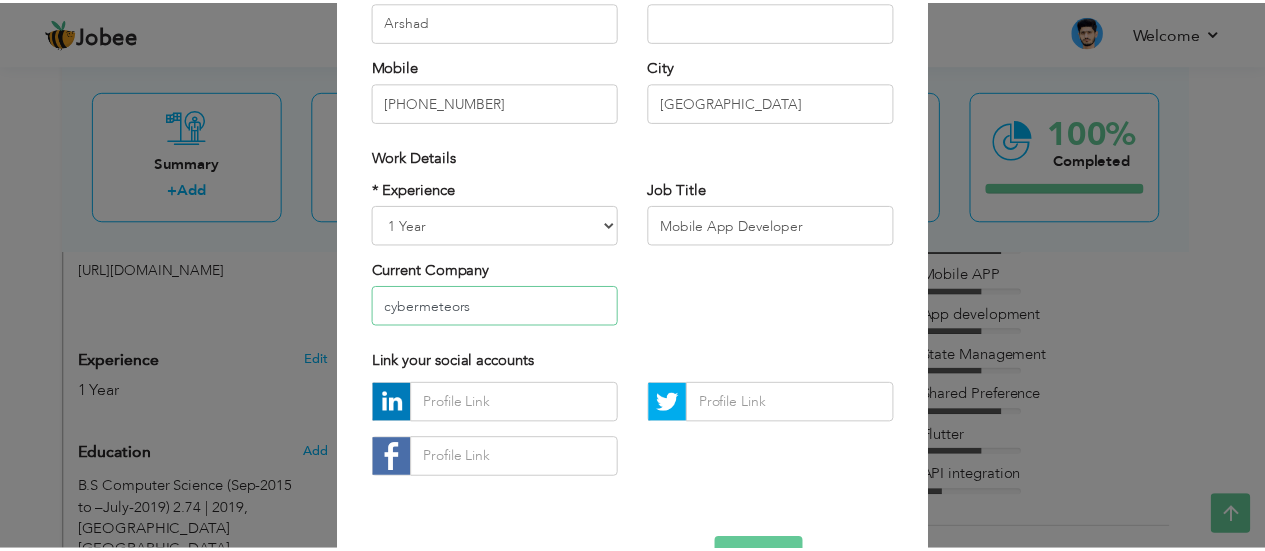 scroll, scrollTop: 342, scrollLeft: 0, axis: vertical 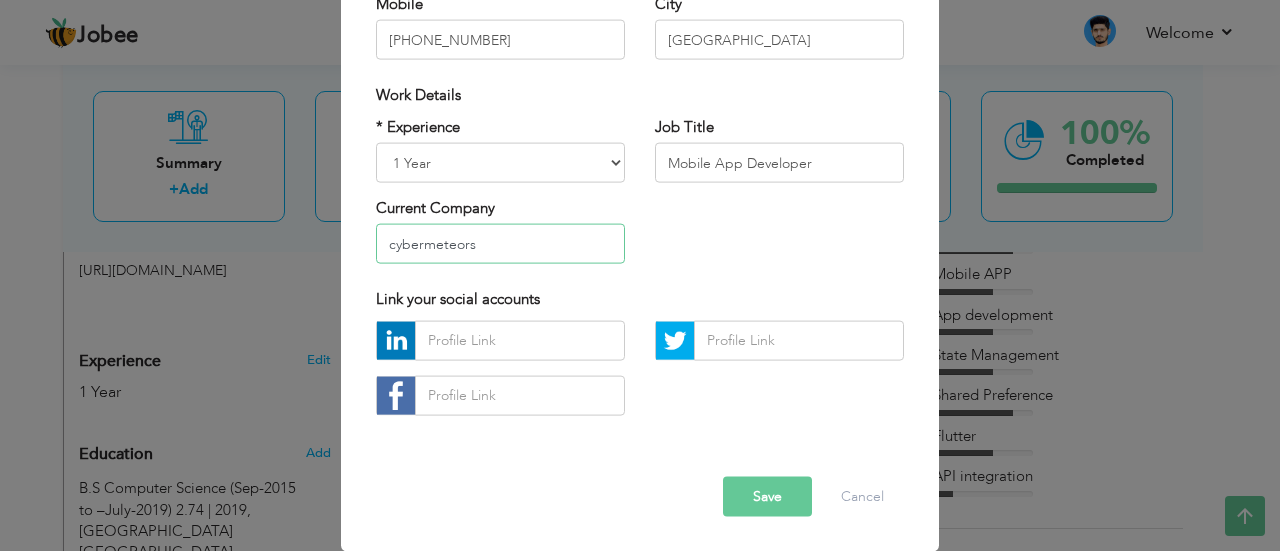 type on "cybermeteors" 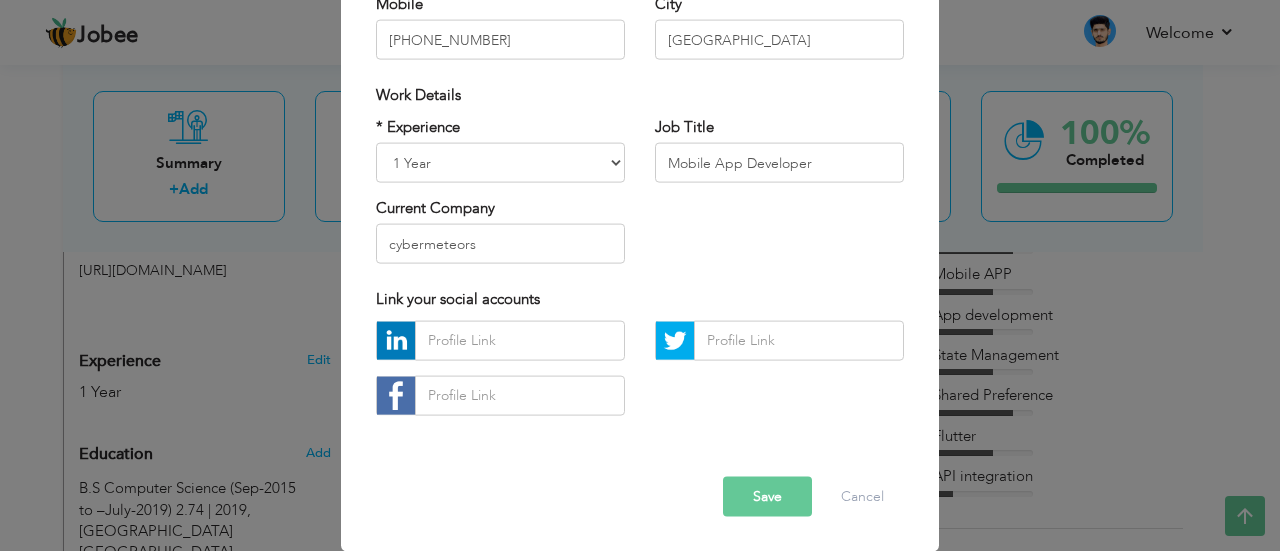 click on "Save" at bounding box center (767, 496) 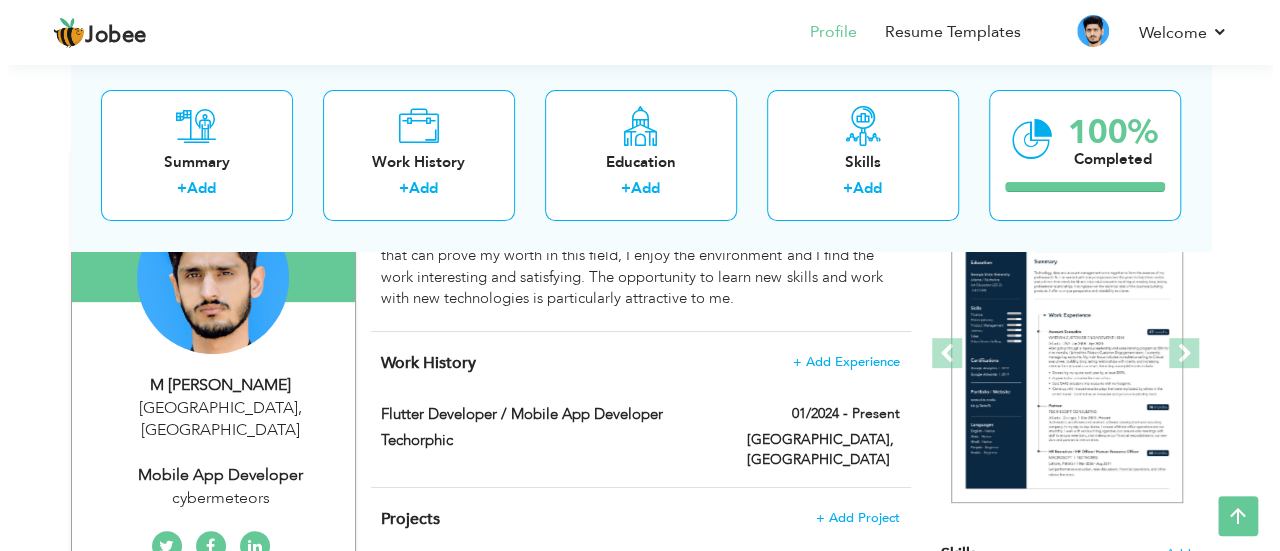 scroll, scrollTop: 224, scrollLeft: 0, axis: vertical 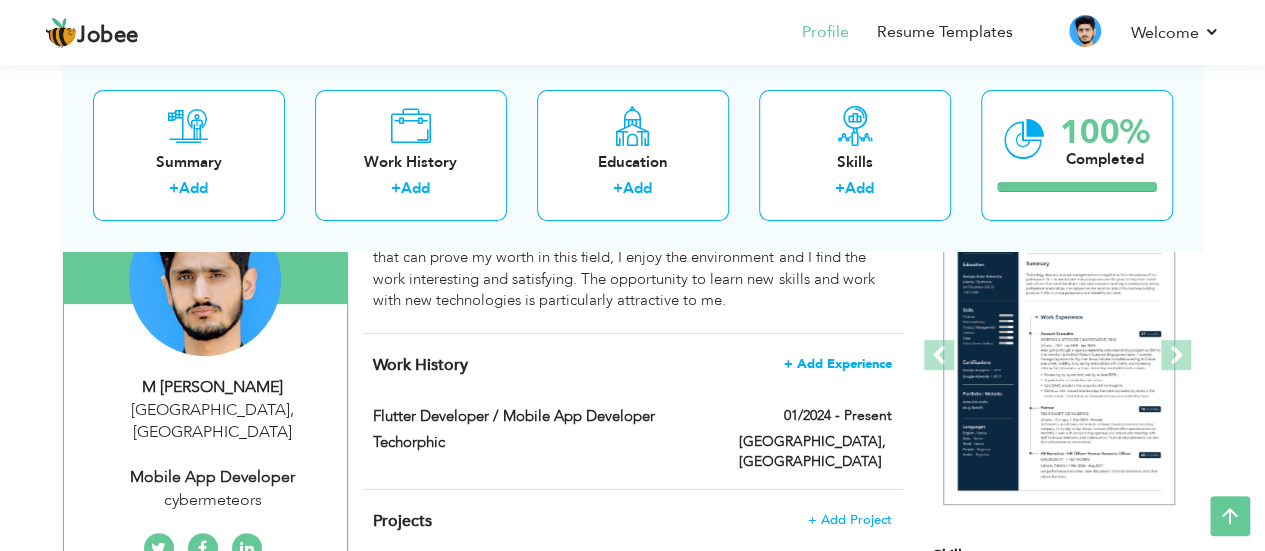 click on "+ Add Experience" at bounding box center (838, 364) 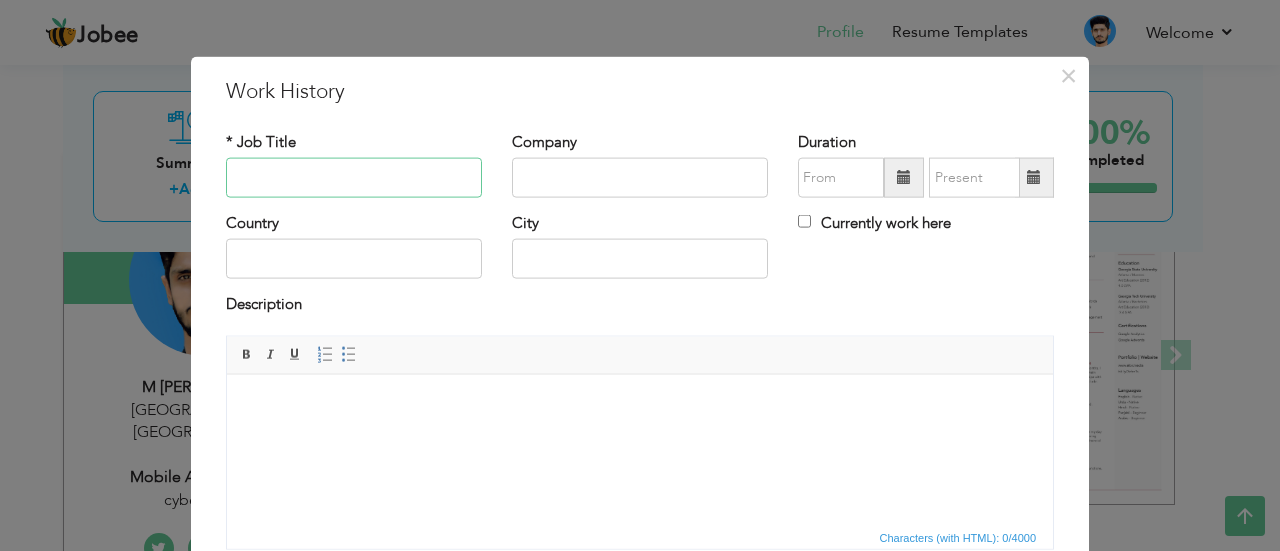 click at bounding box center (354, 178) 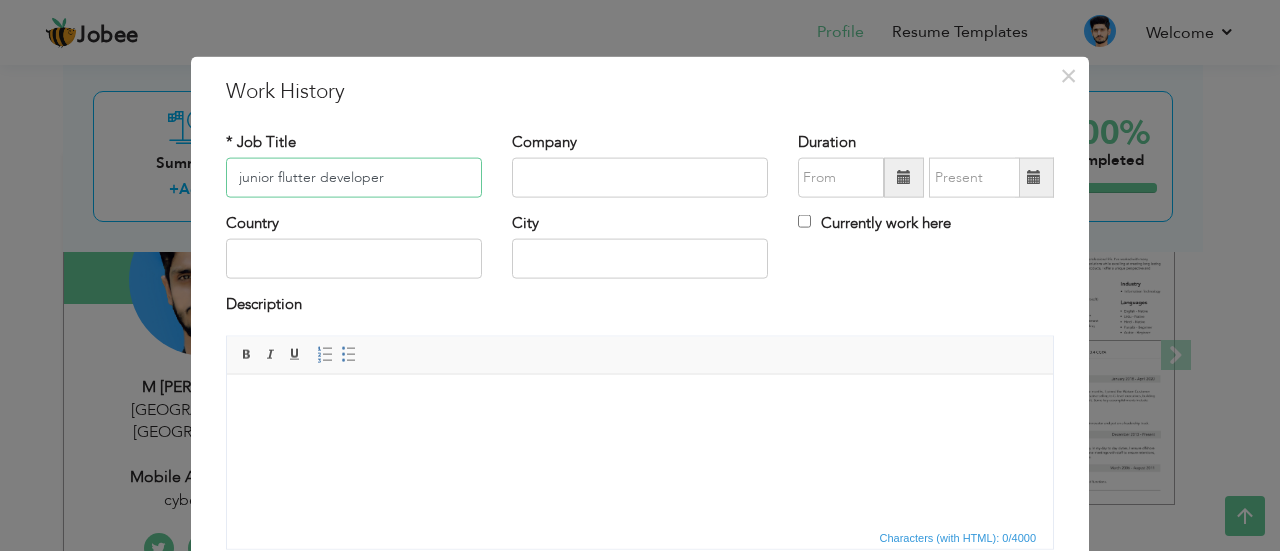 type on "junior flutter developer" 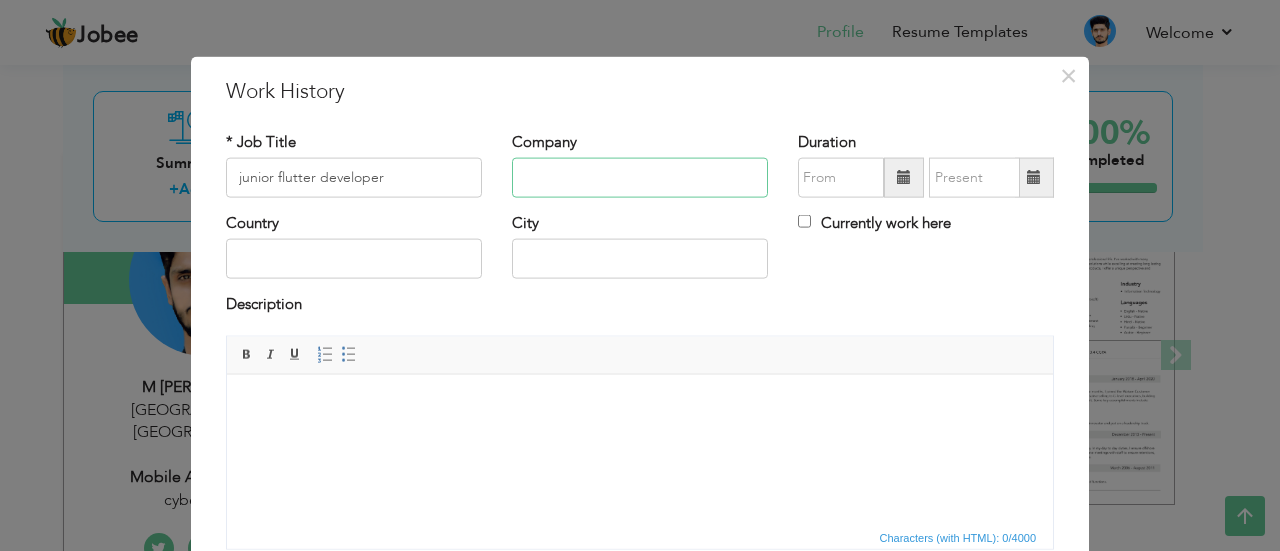 click at bounding box center (640, 178) 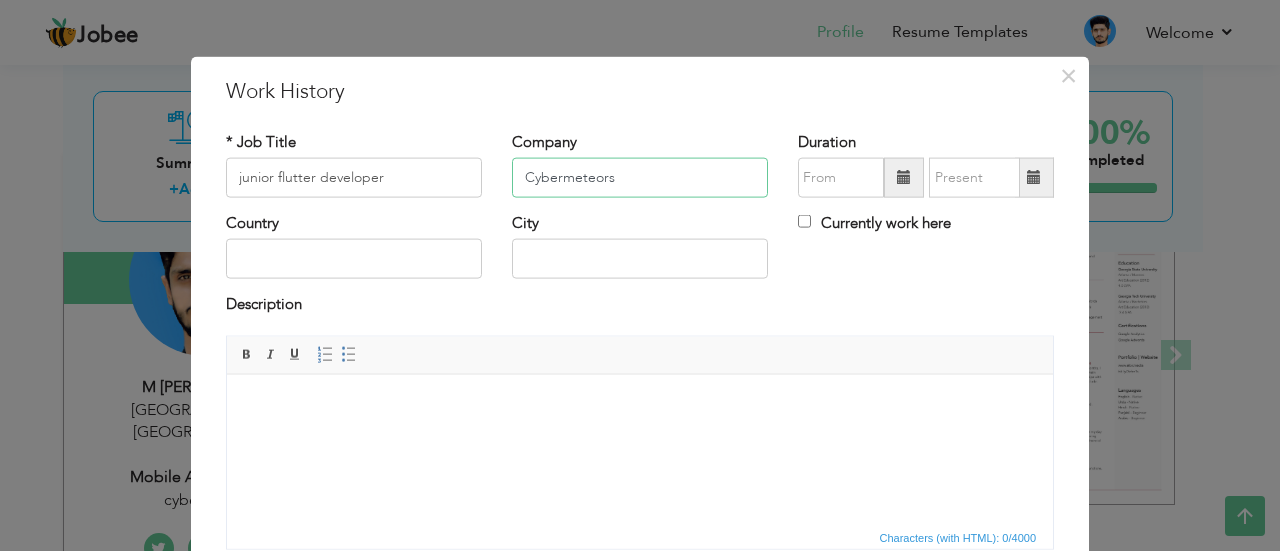 type on "Cybermeteors" 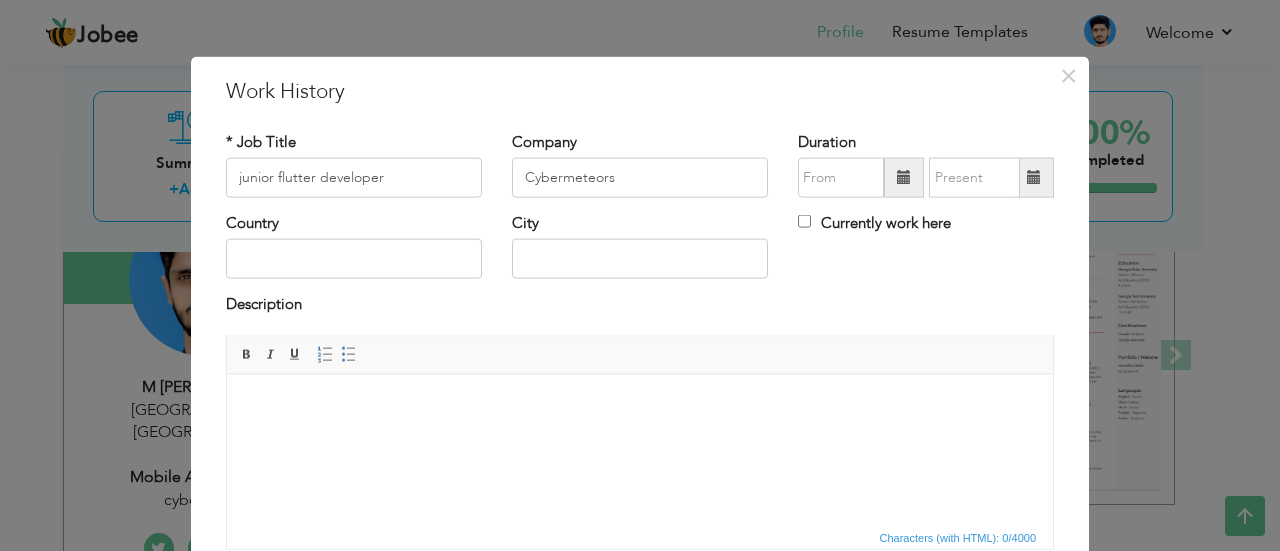 click at bounding box center (904, 178) 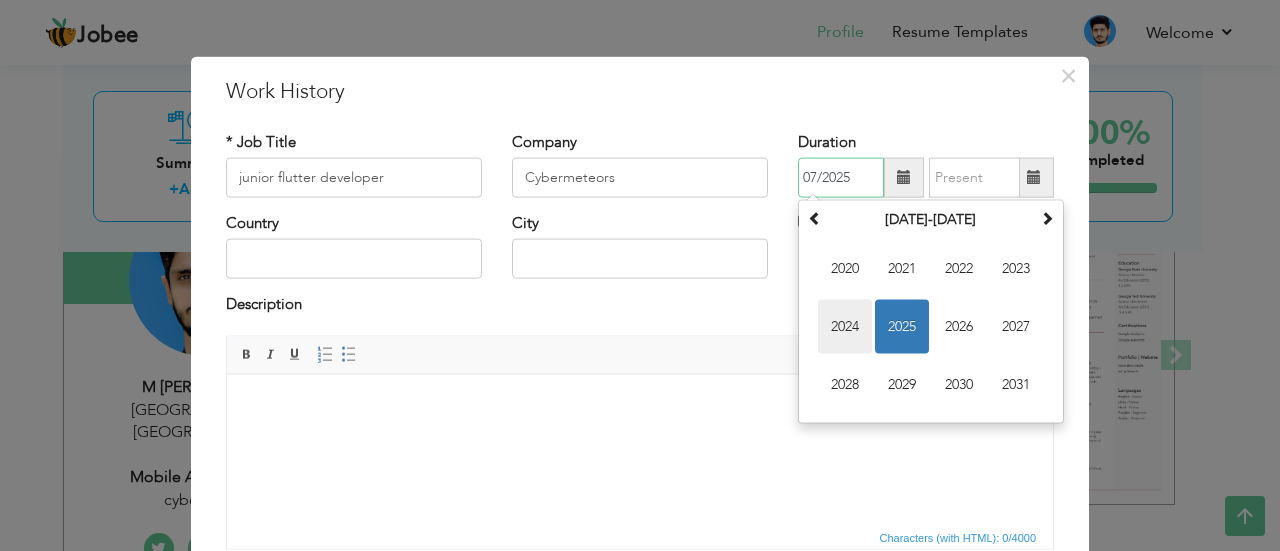 click on "2024" at bounding box center [845, 327] 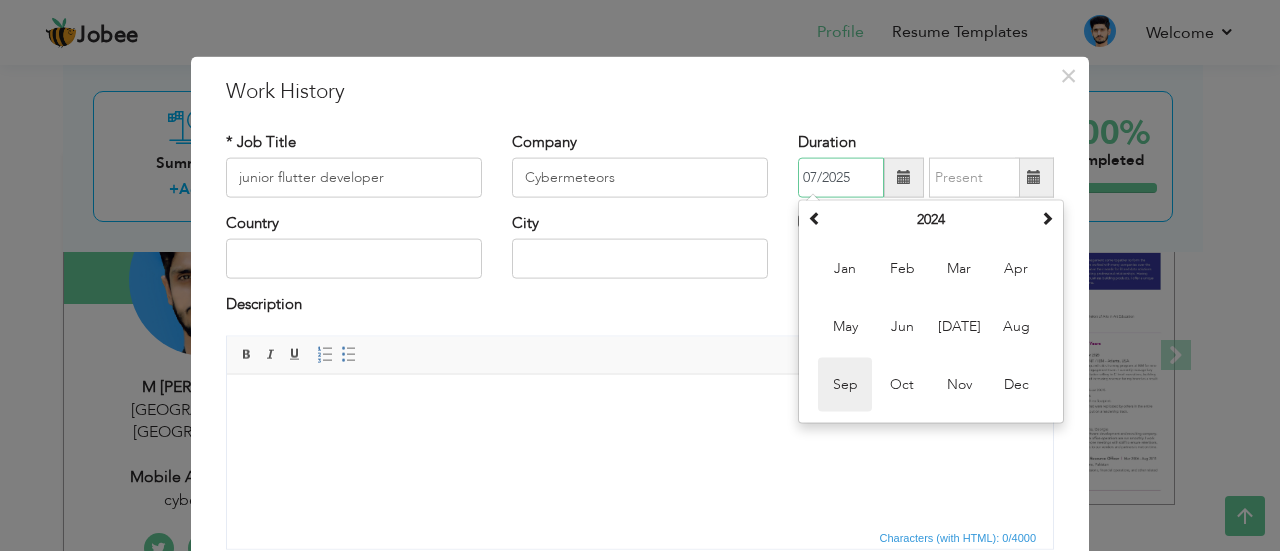 click on "Sep" at bounding box center (845, 385) 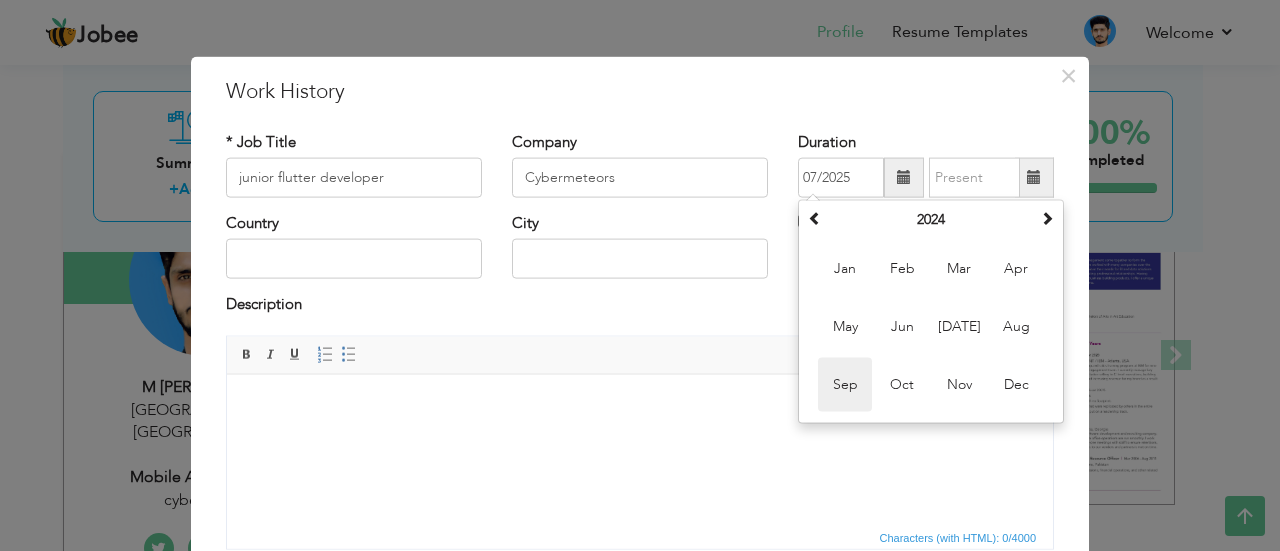 type on "09/2024" 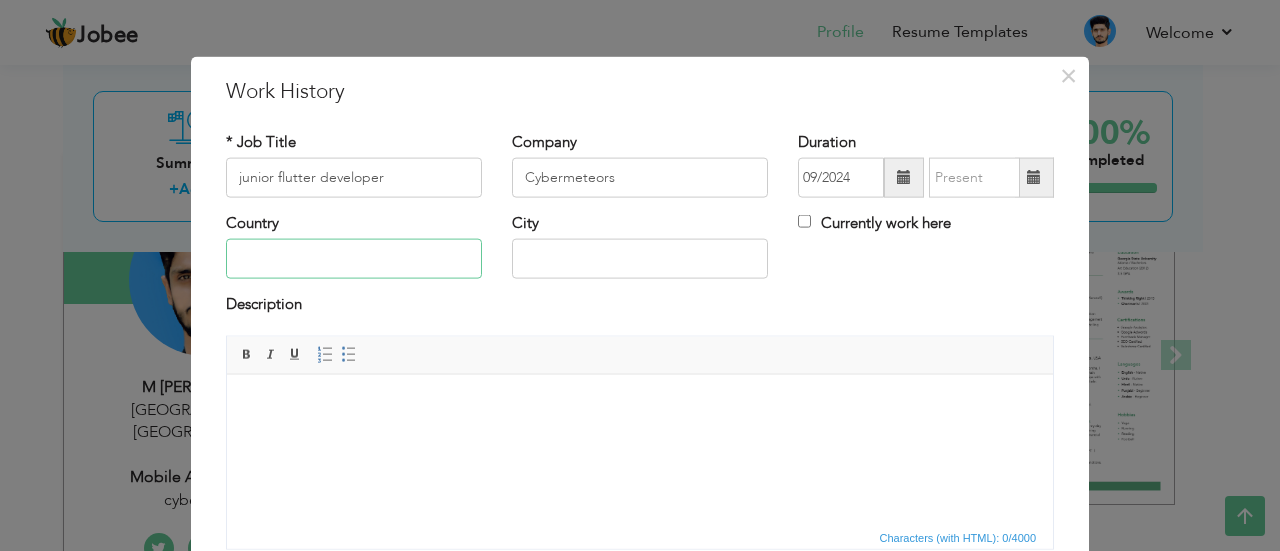 click at bounding box center [354, 259] 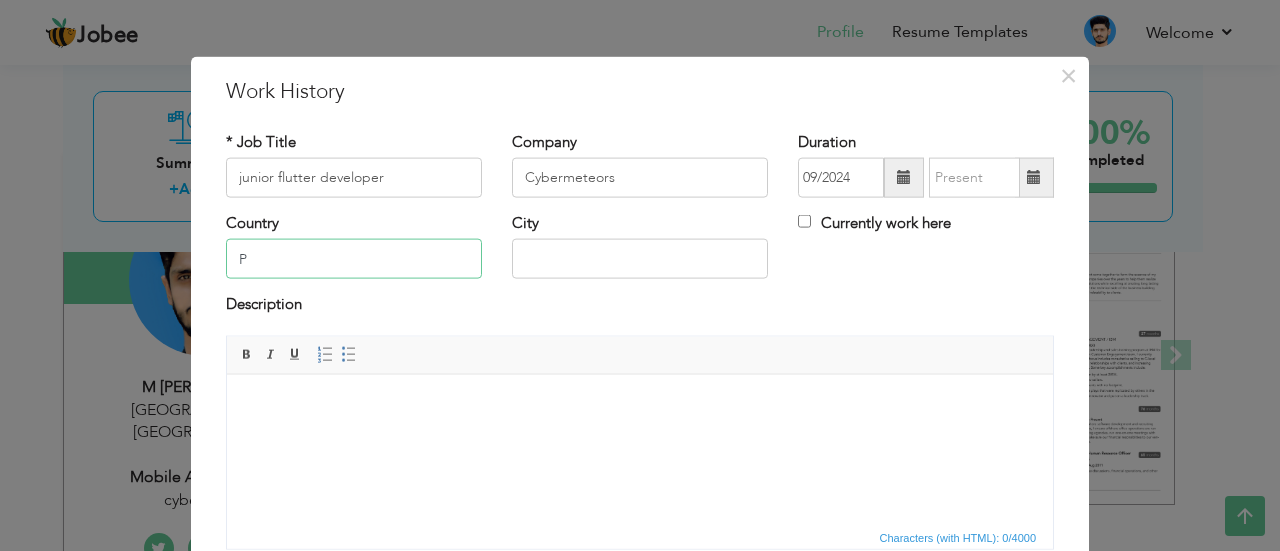 type on "Pakistan" 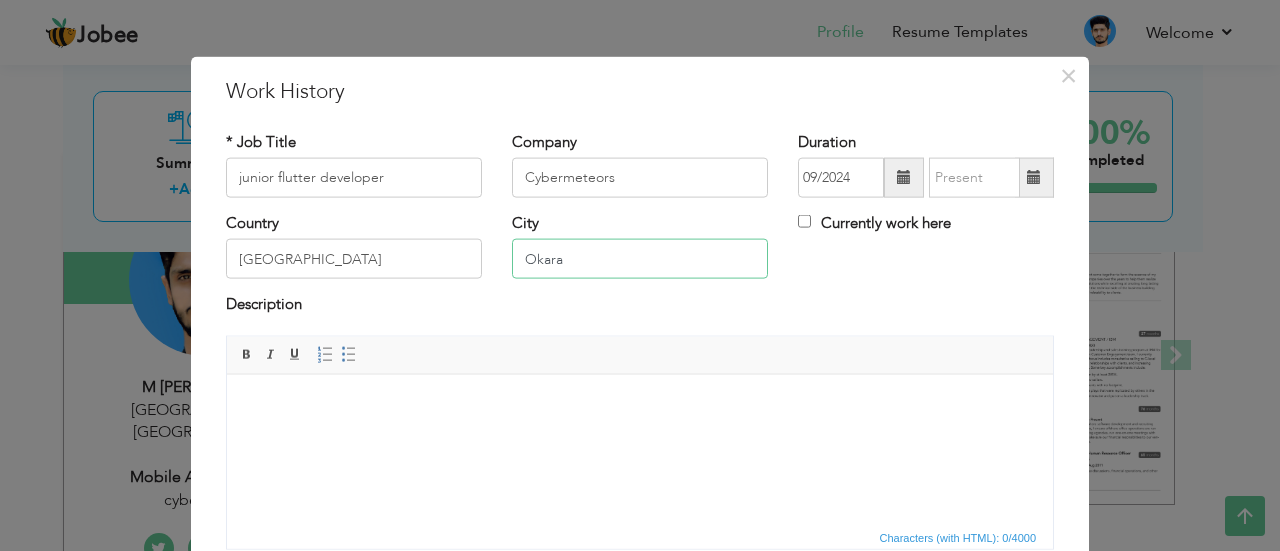 click on "Okara" at bounding box center [640, 259] 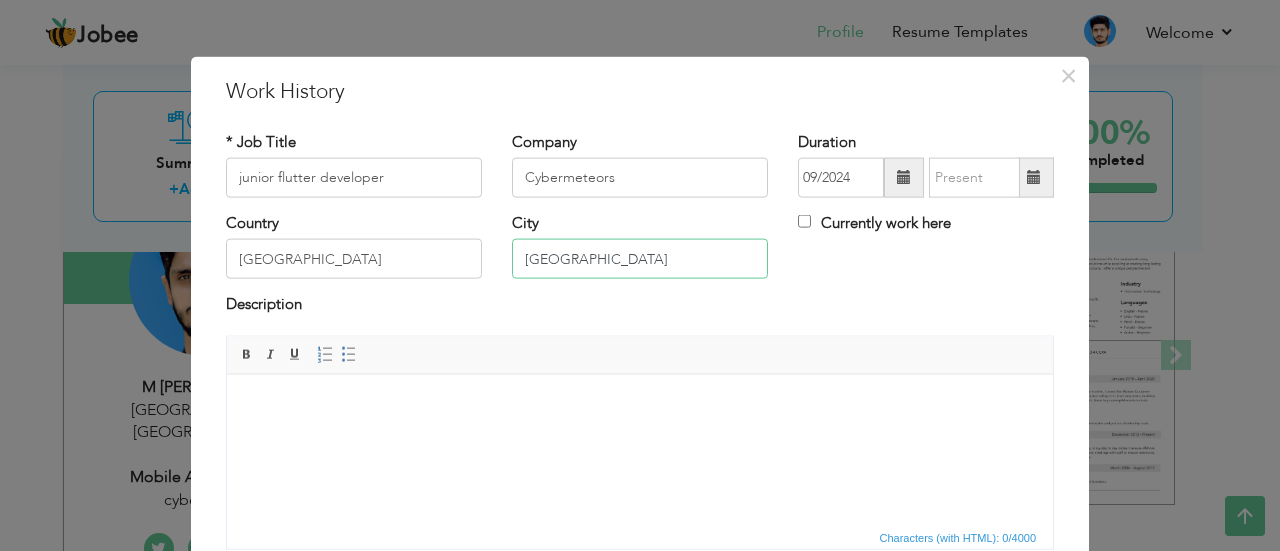 type on "Lahore" 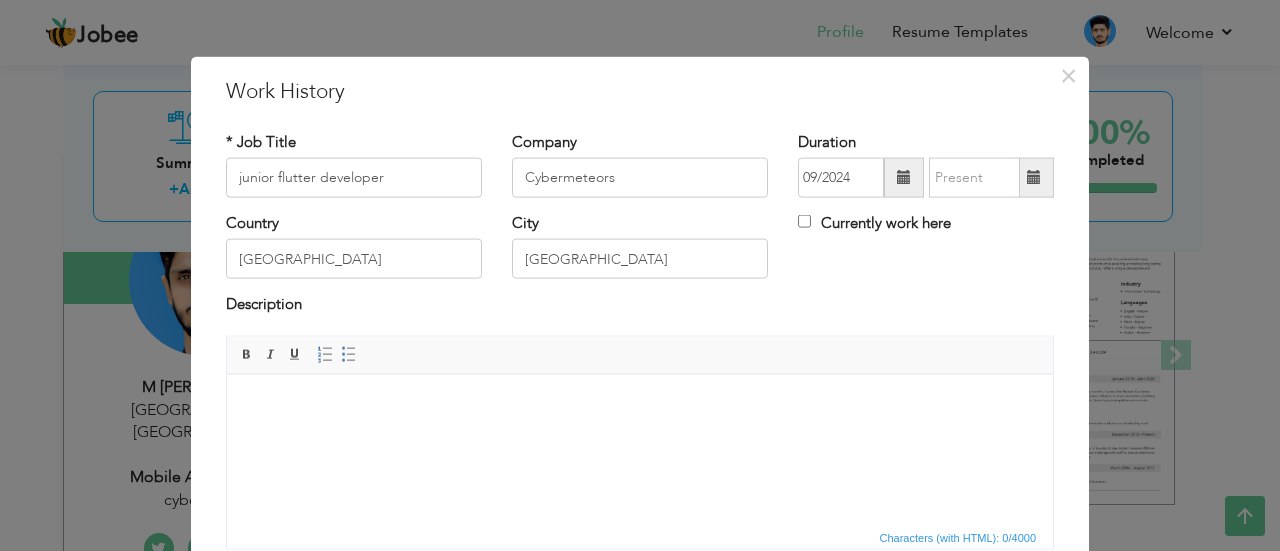 click on "Description" at bounding box center (640, 307) 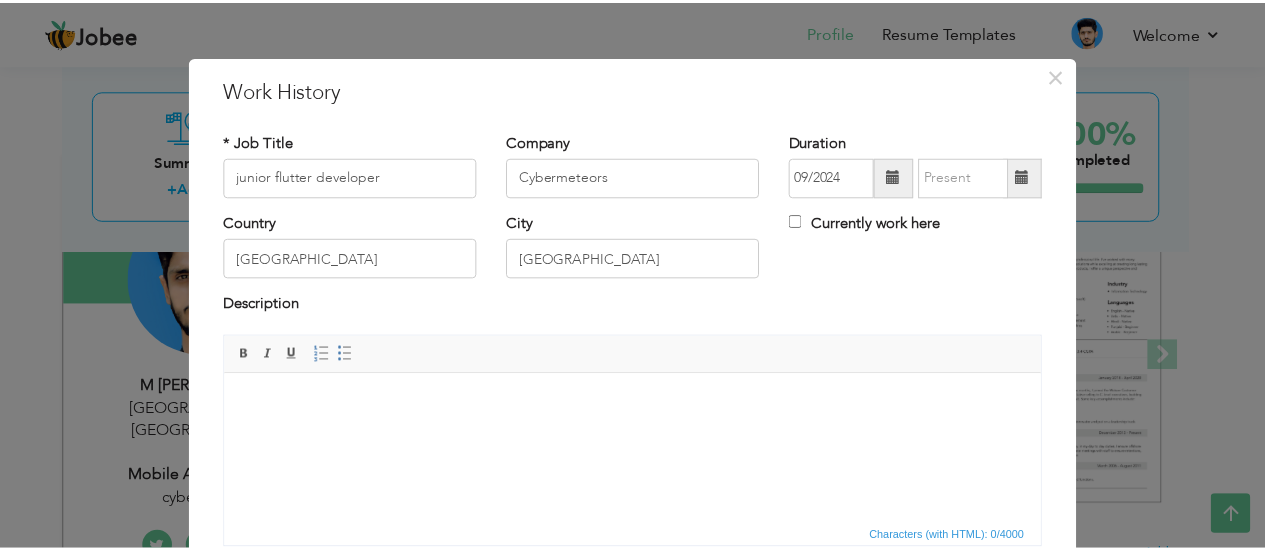 scroll, scrollTop: 158, scrollLeft: 0, axis: vertical 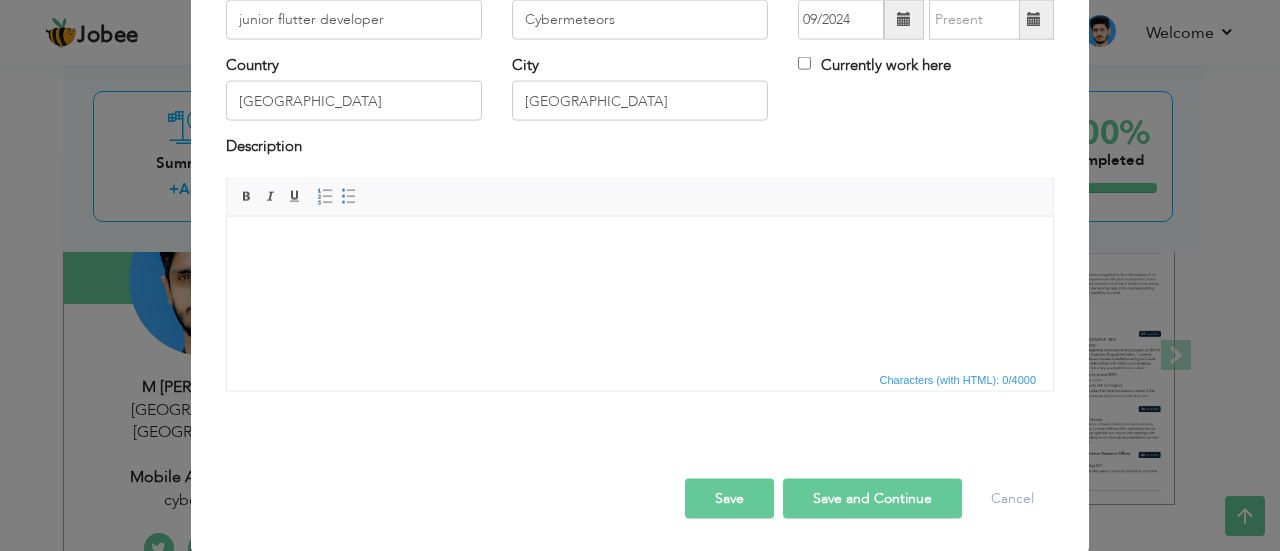 click at bounding box center [640, 246] 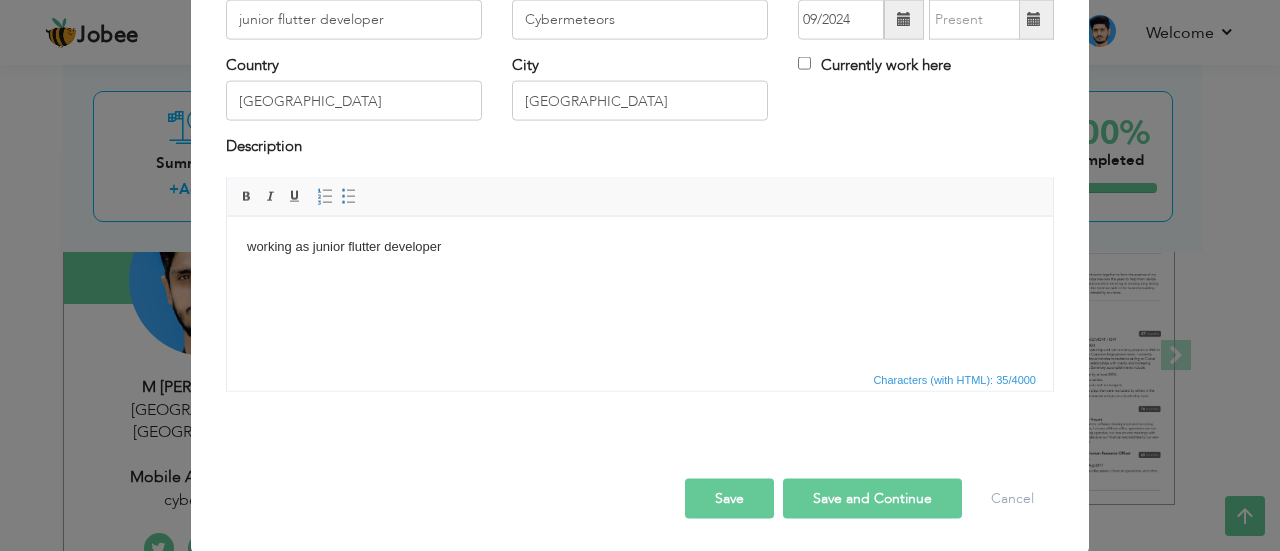 click on "Save" at bounding box center [729, 498] 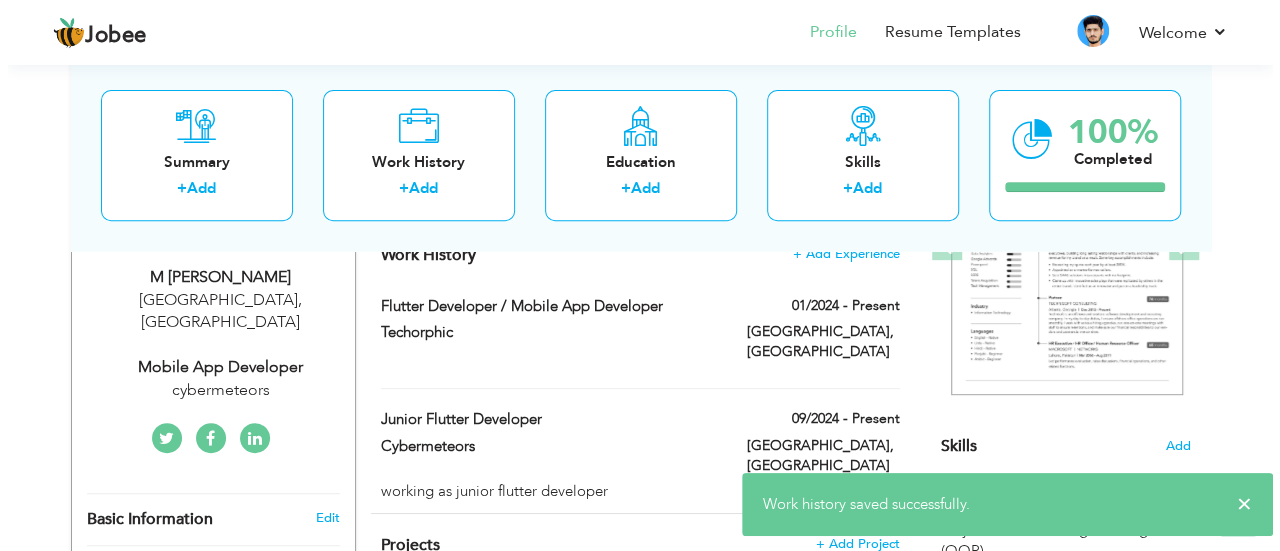 scroll, scrollTop: 334, scrollLeft: 0, axis: vertical 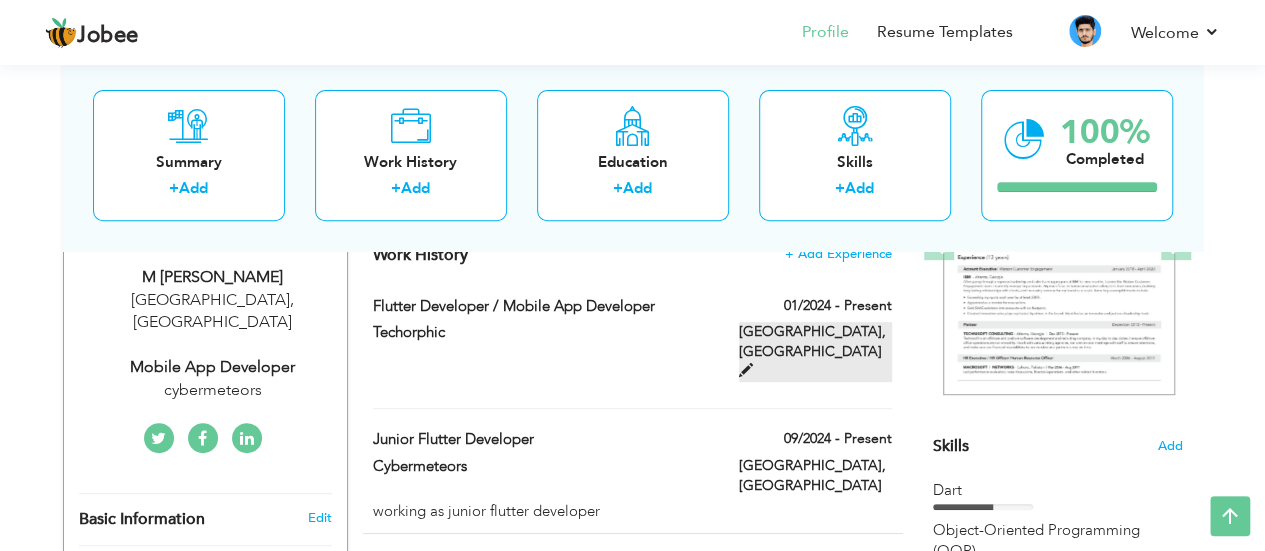 click at bounding box center (746, 370) 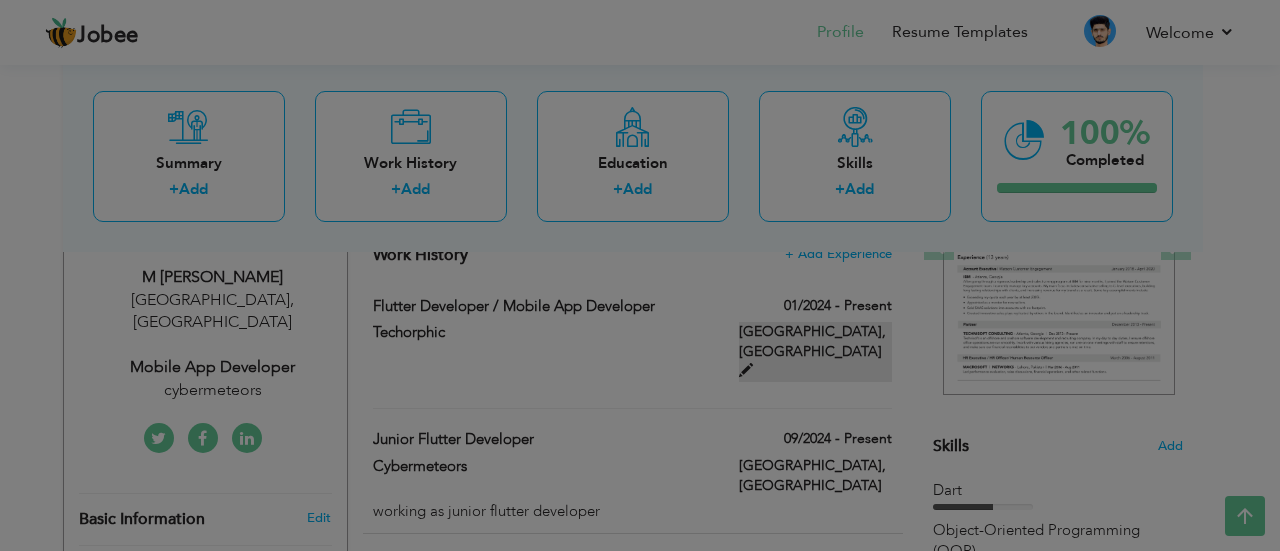scroll, scrollTop: 0, scrollLeft: 0, axis: both 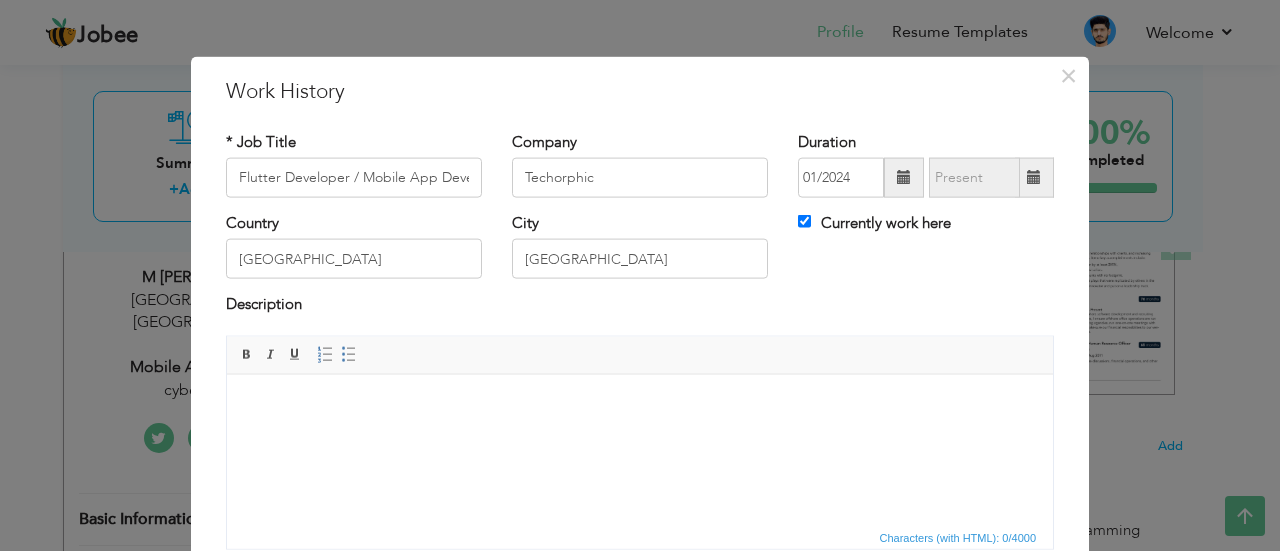 click at bounding box center [1034, 178] 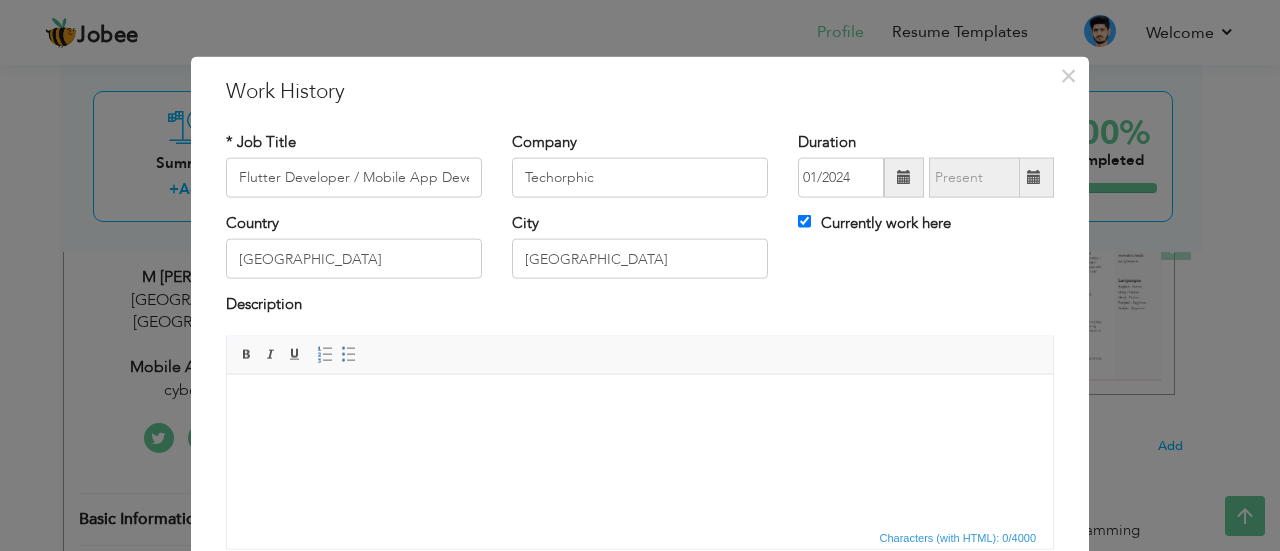 click at bounding box center (1034, 177) 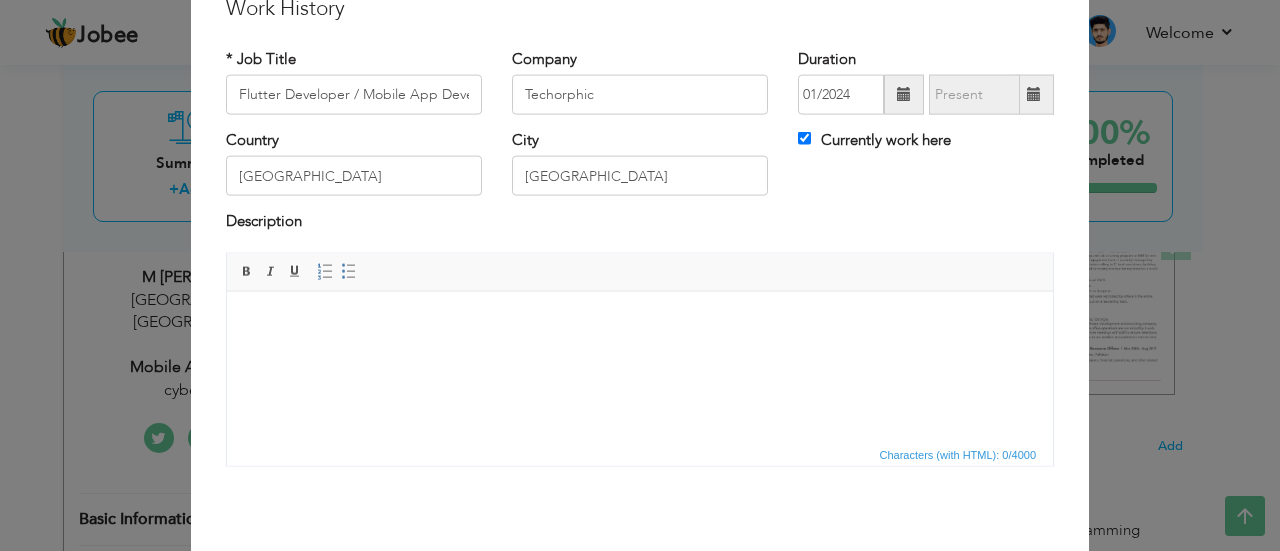 scroll, scrollTop: 84, scrollLeft: 0, axis: vertical 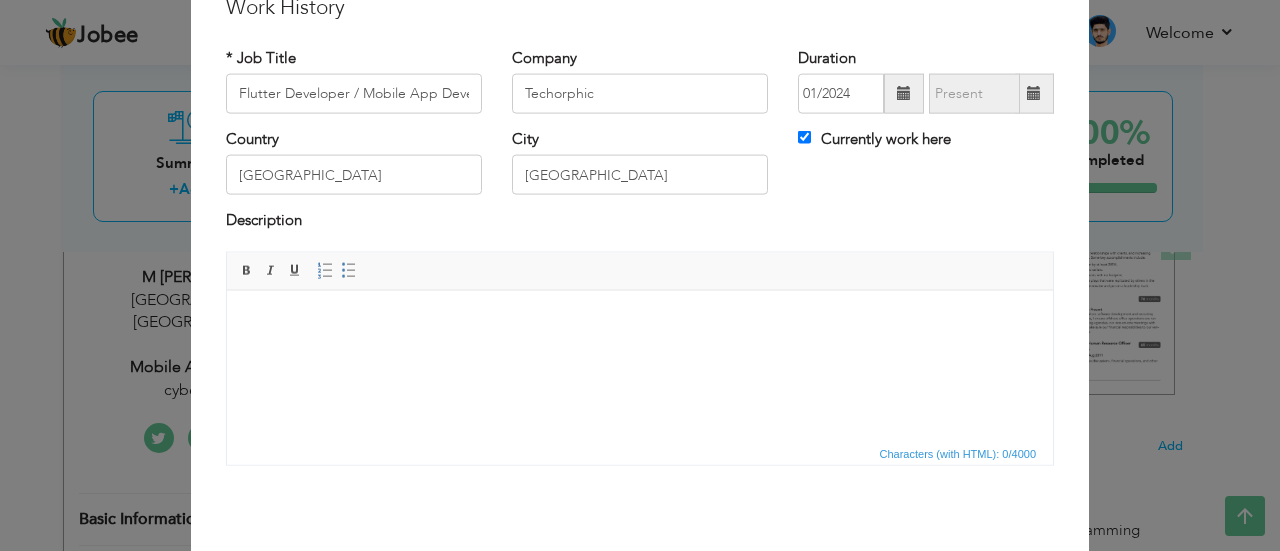 click at bounding box center (1034, 93) 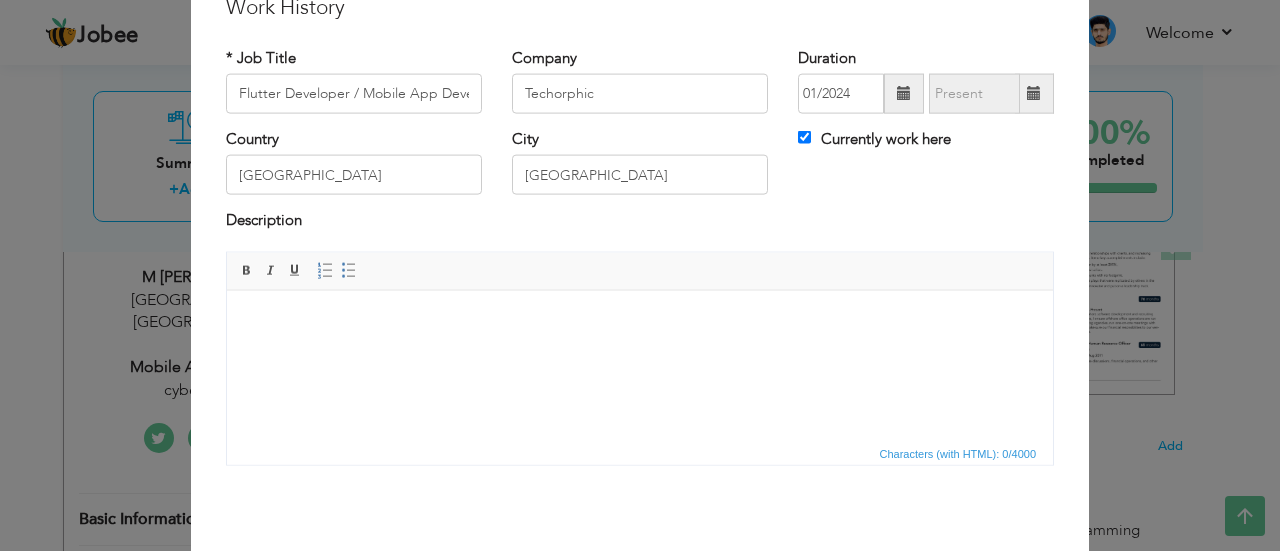 click at bounding box center [1034, 94] 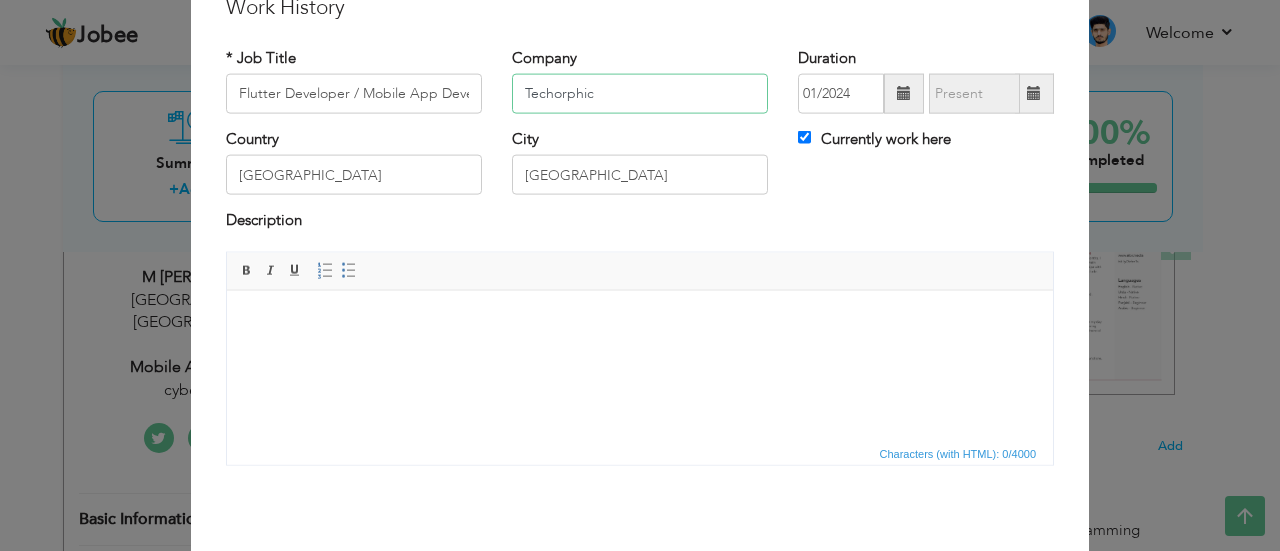 click on "Techorphic" at bounding box center [640, 94] 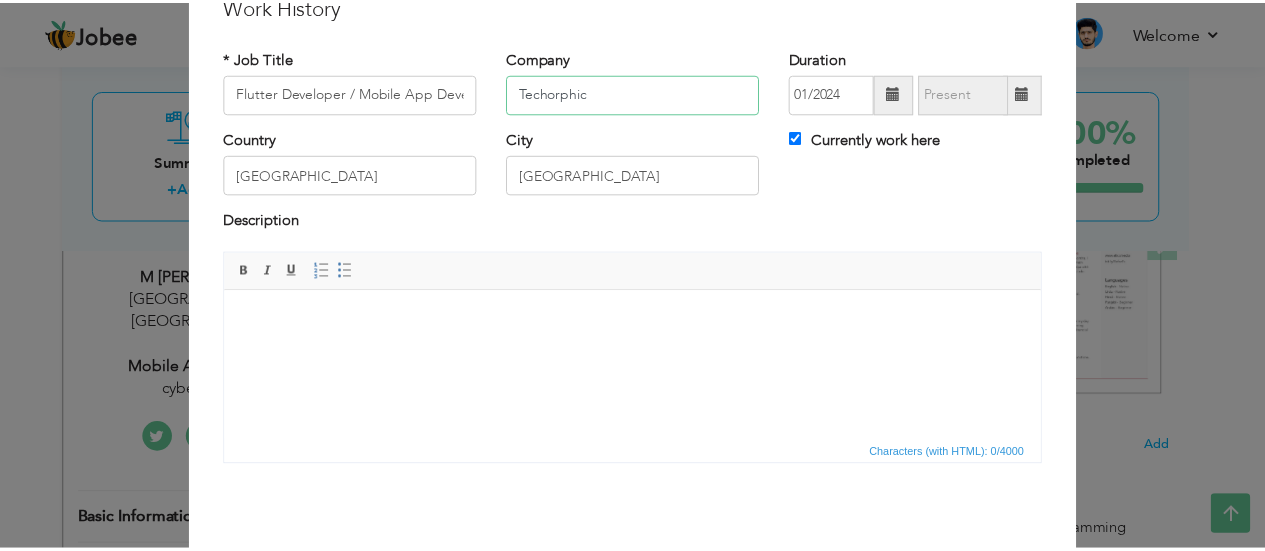 scroll, scrollTop: 0, scrollLeft: 0, axis: both 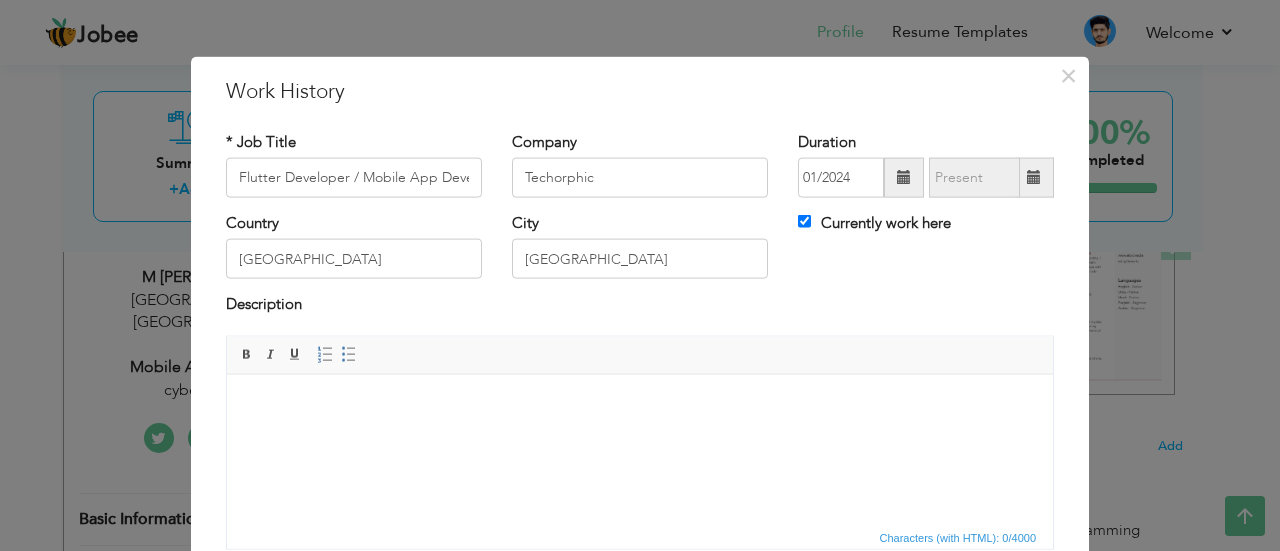 click at bounding box center [904, 178] 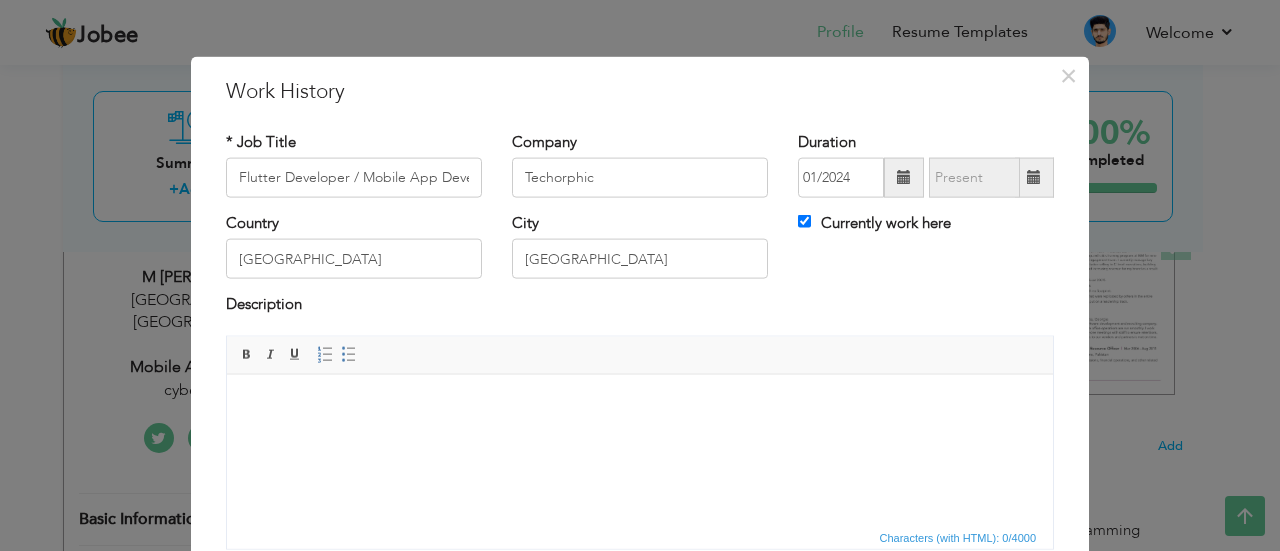 click at bounding box center [904, 178] 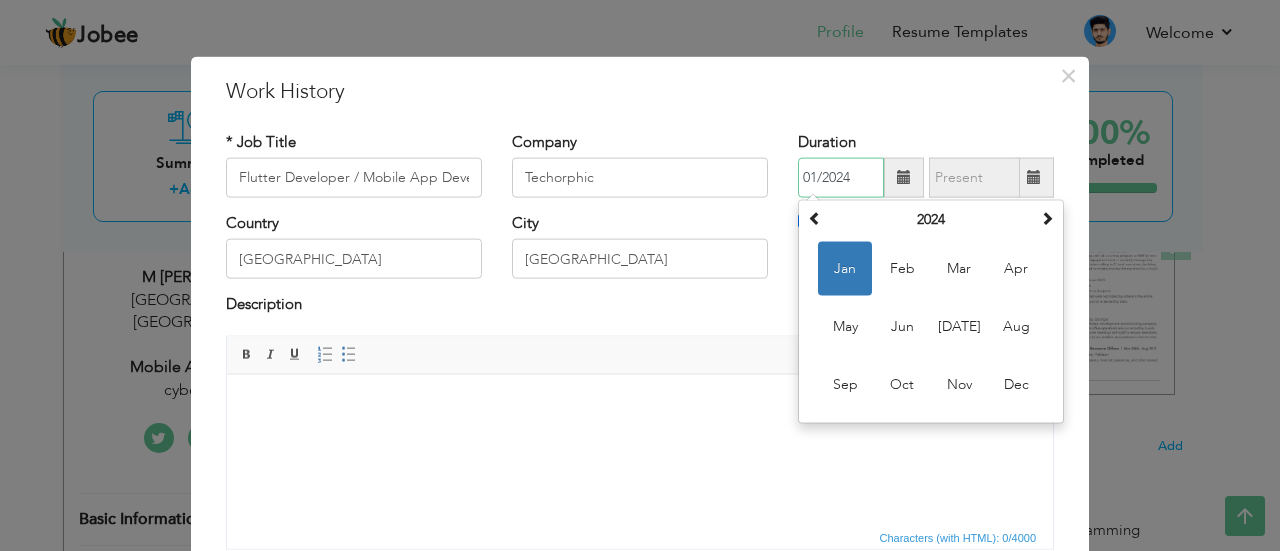 click on "Jan" at bounding box center (845, 269) 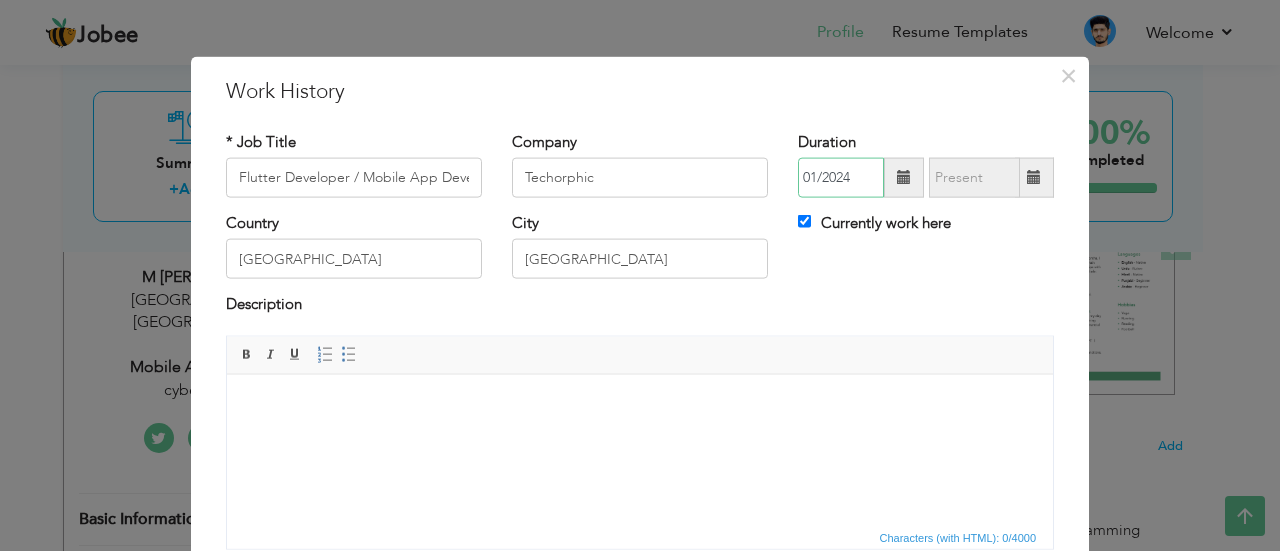 click on "01/2024" at bounding box center (841, 178) 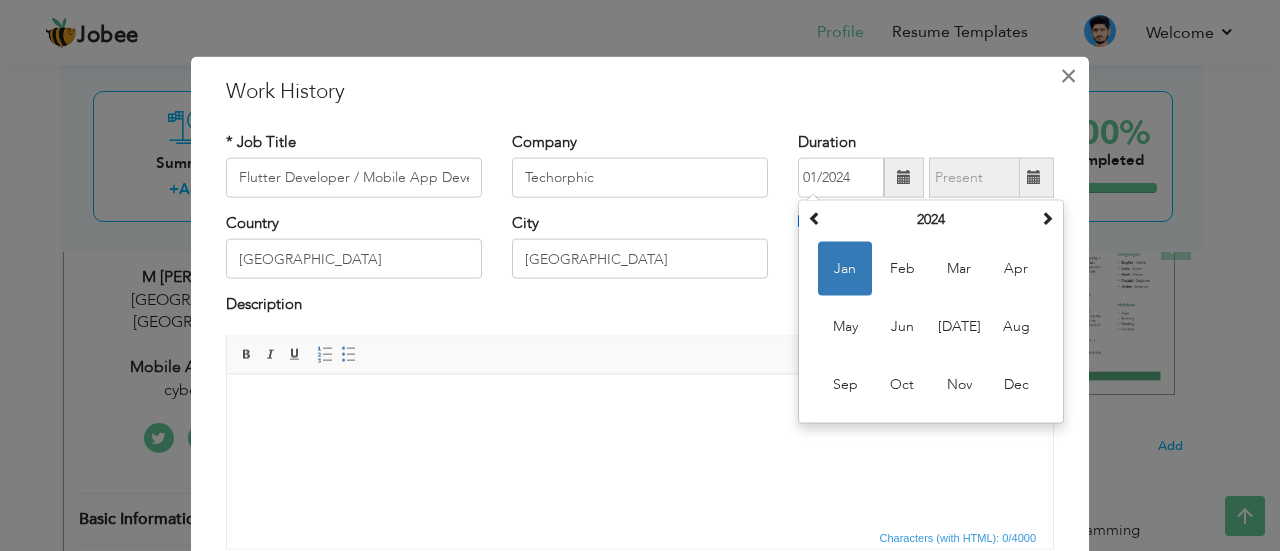 click on "×" at bounding box center (1068, 75) 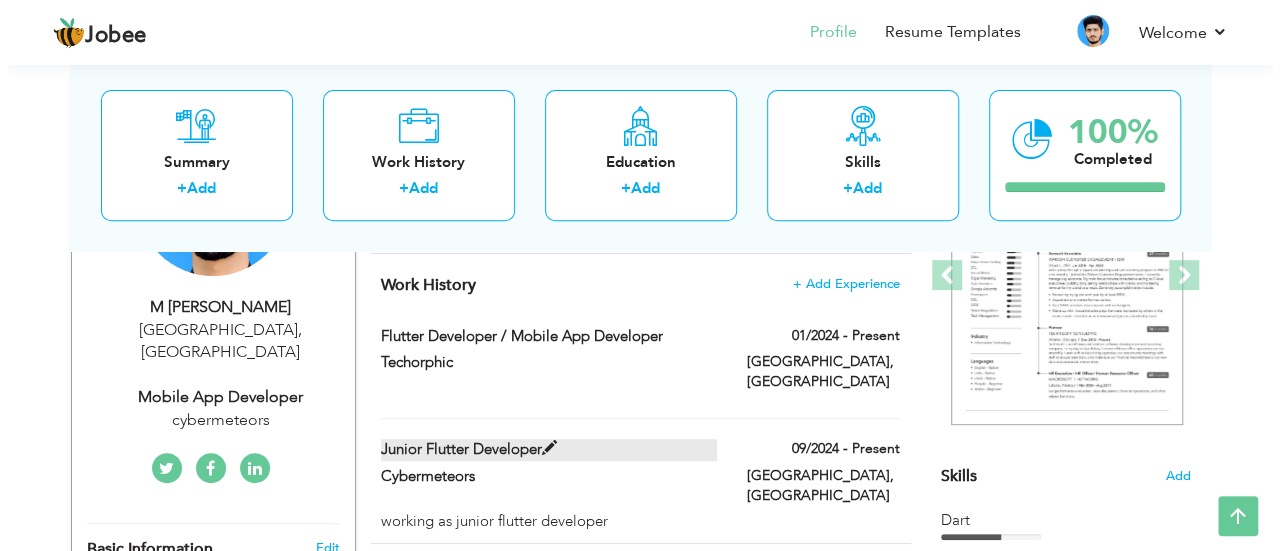 scroll, scrollTop: 304, scrollLeft: 0, axis: vertical 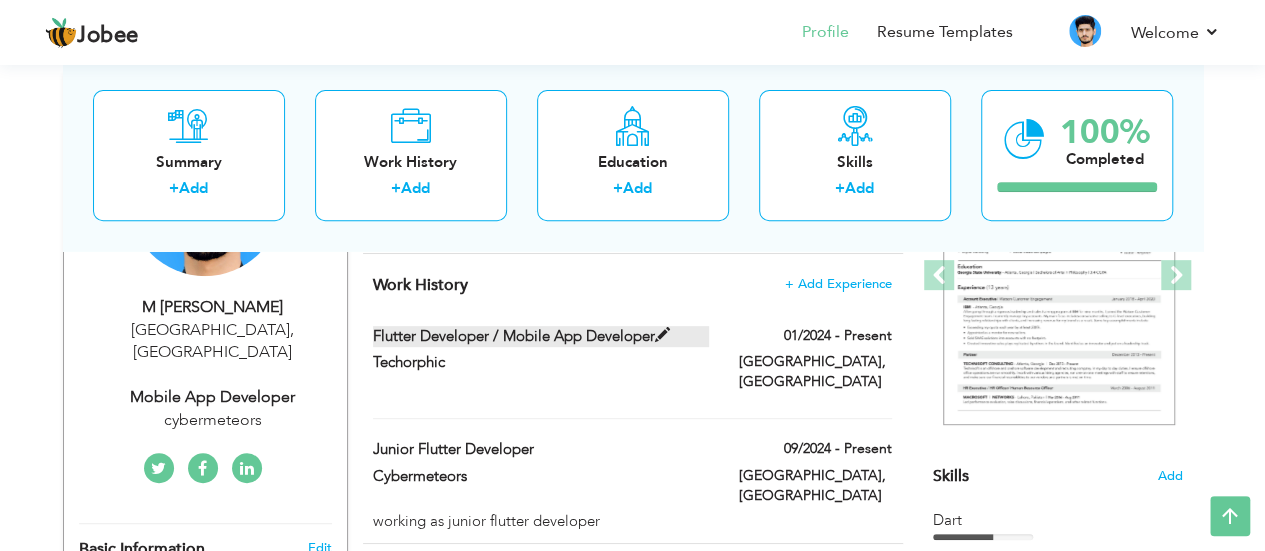 click at bounding box center [662, 335] 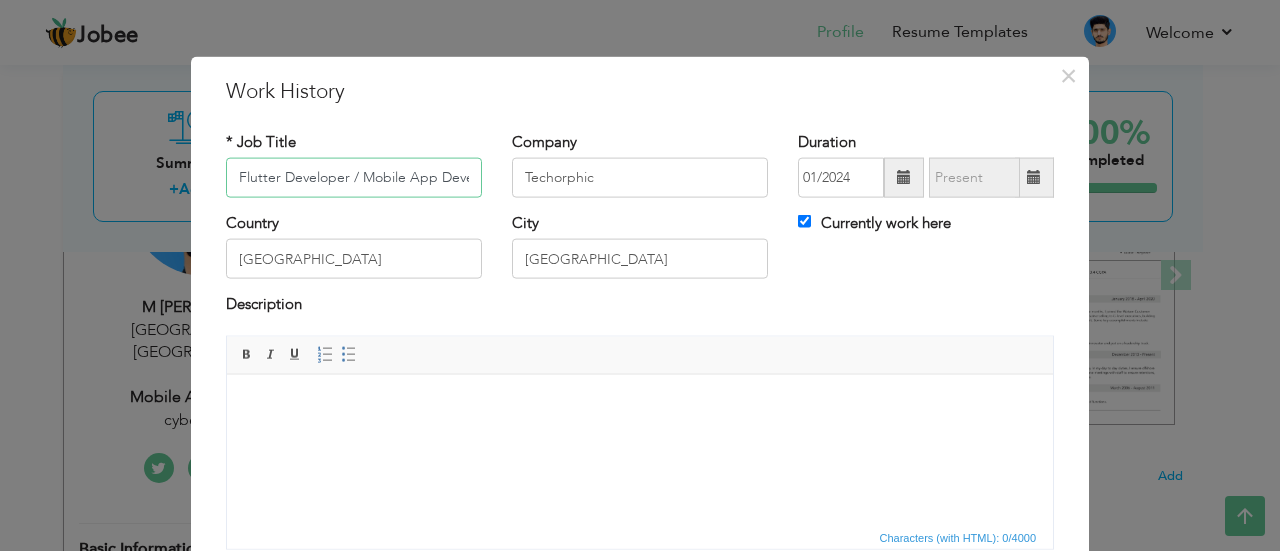 scroll, scrollTop: 0, scrollLeft: 34, axis: horizontal 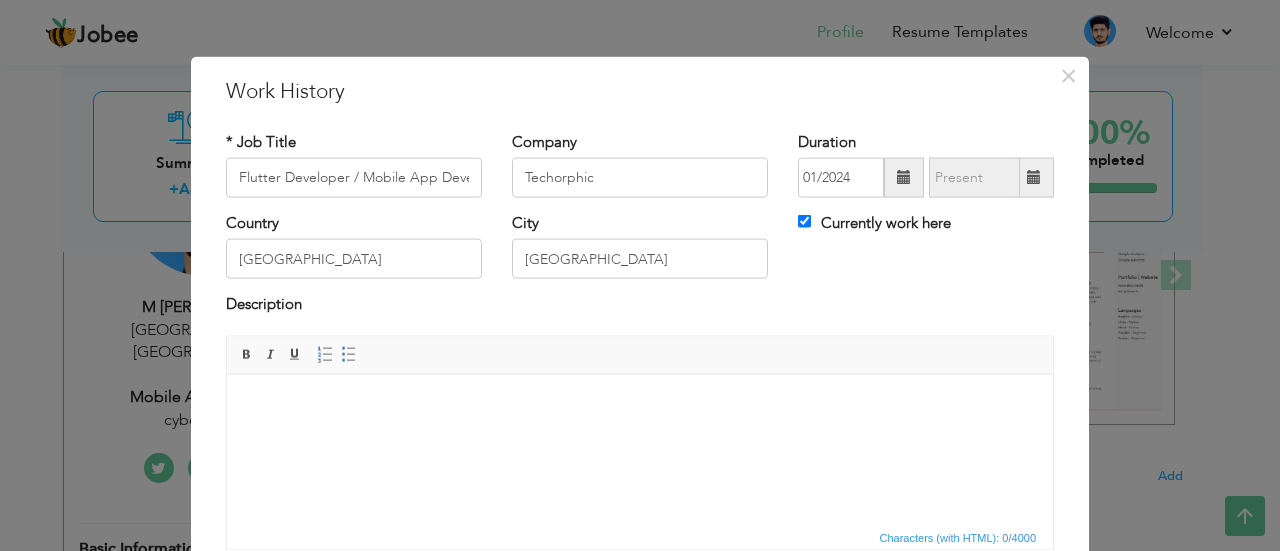 click at bounding box center (1034, 177) 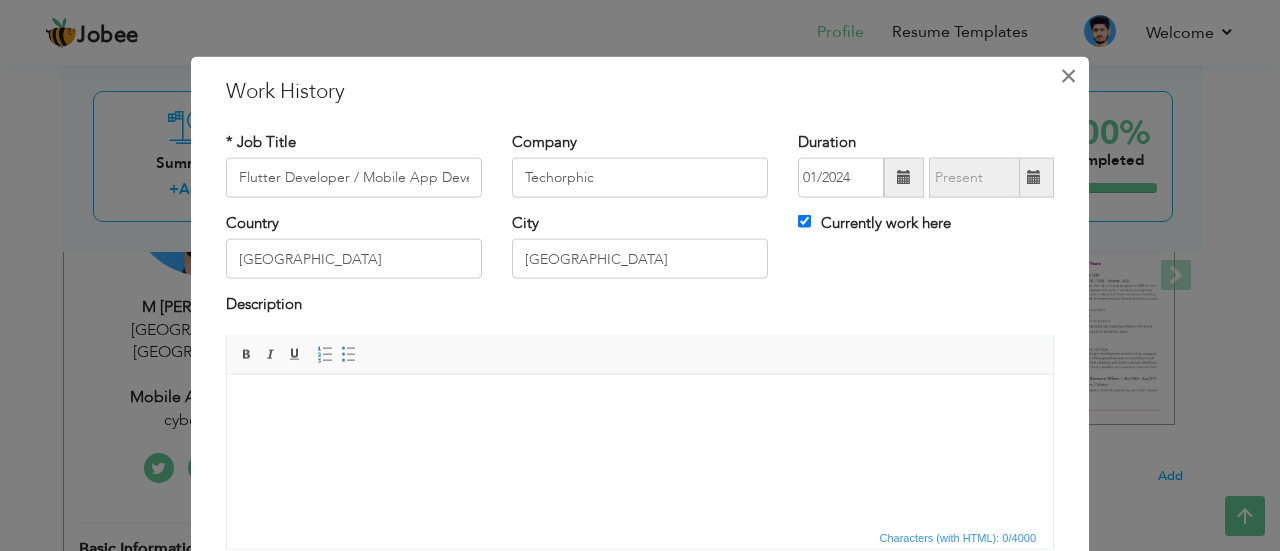 click on "×" at bounding box center [1068, 75] 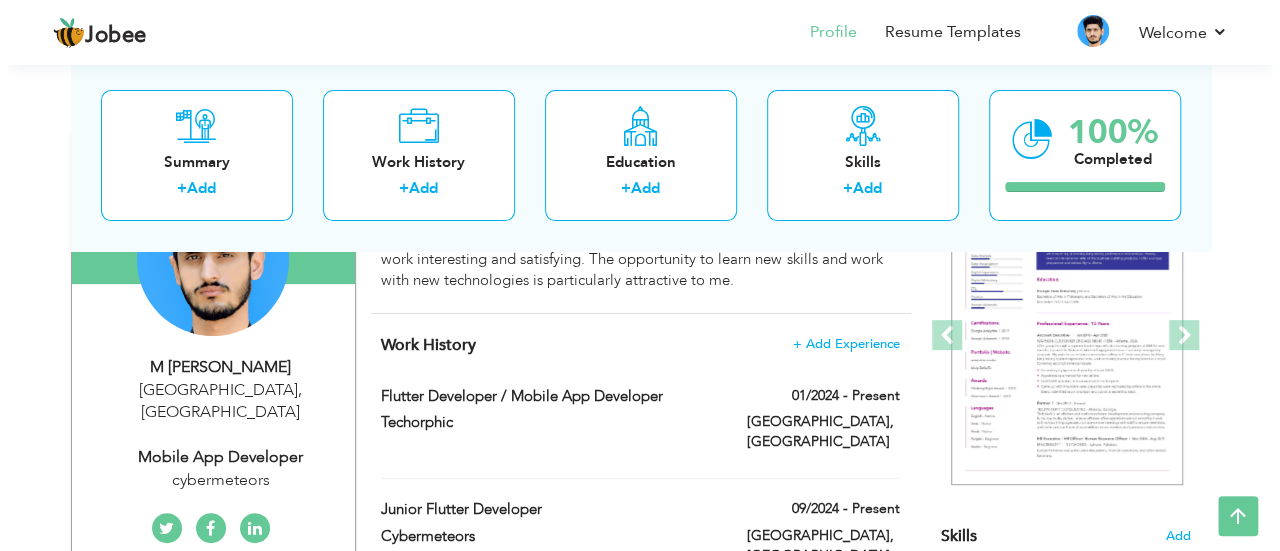 scroll, scrollTop: 244, scrollLeft: 0, axis: vertical 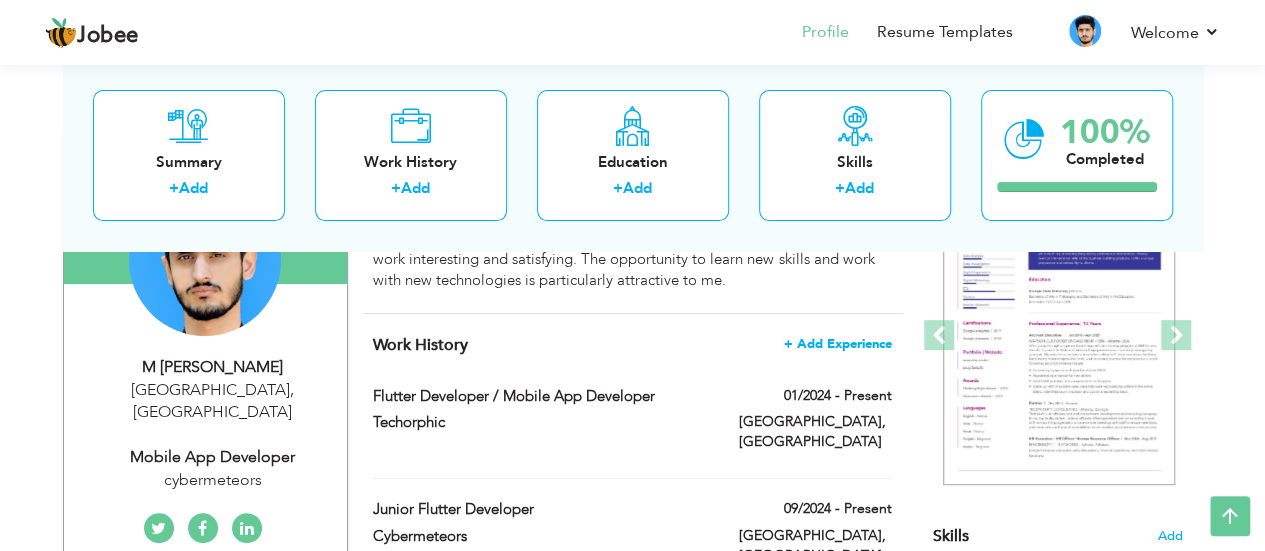 click on "+ Add Experience" at bounding box center (838, 344) 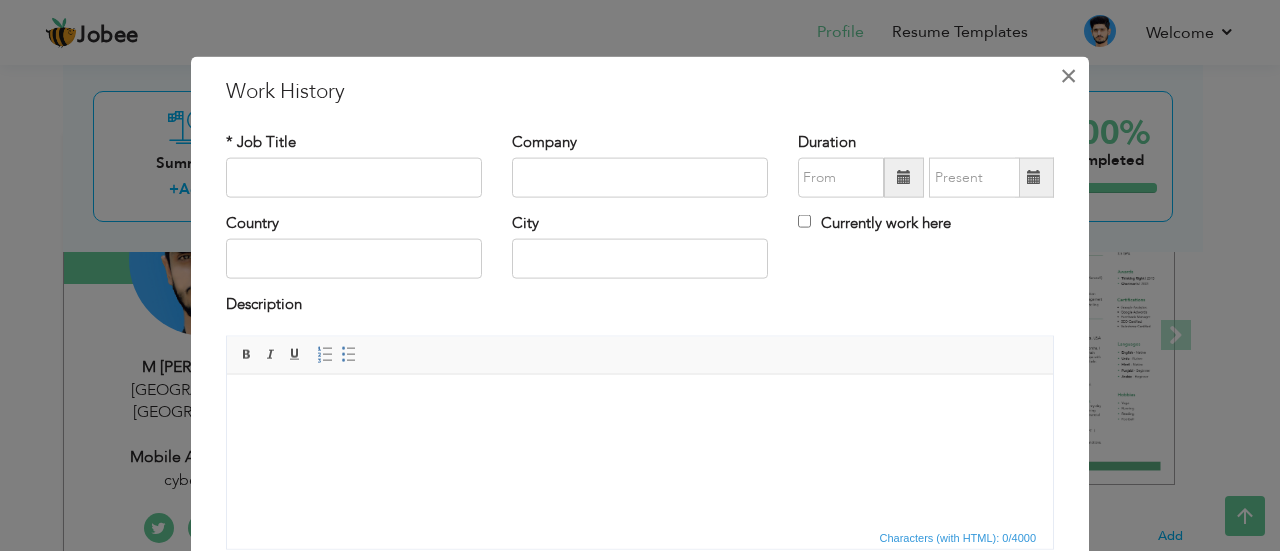 click on "×" at bounding box center [1068, 75] 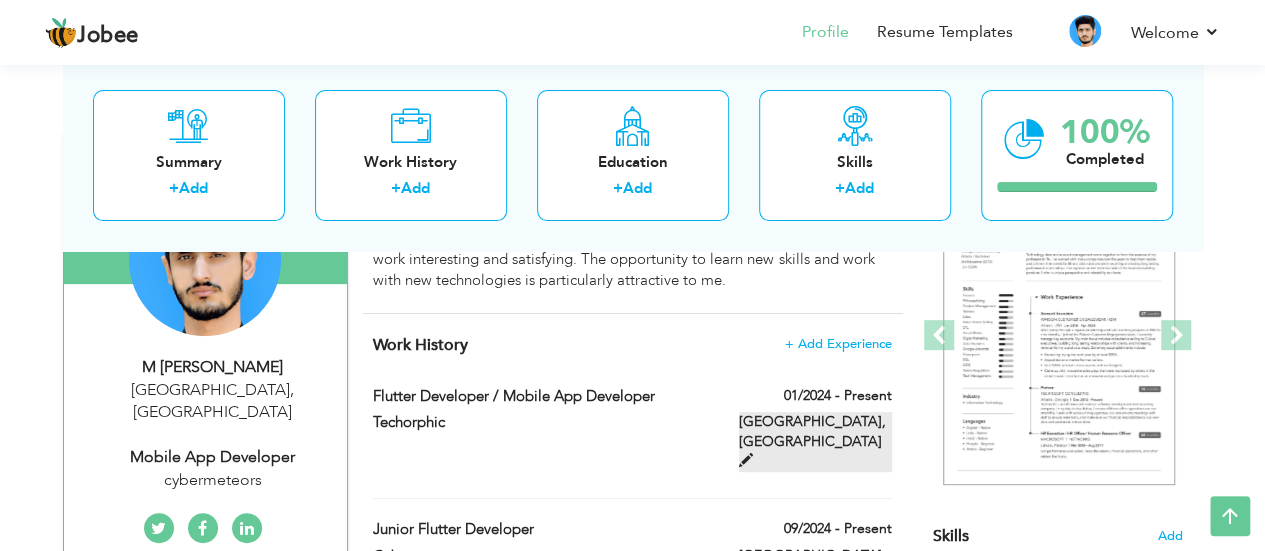 click at bounding box center (746, 460) 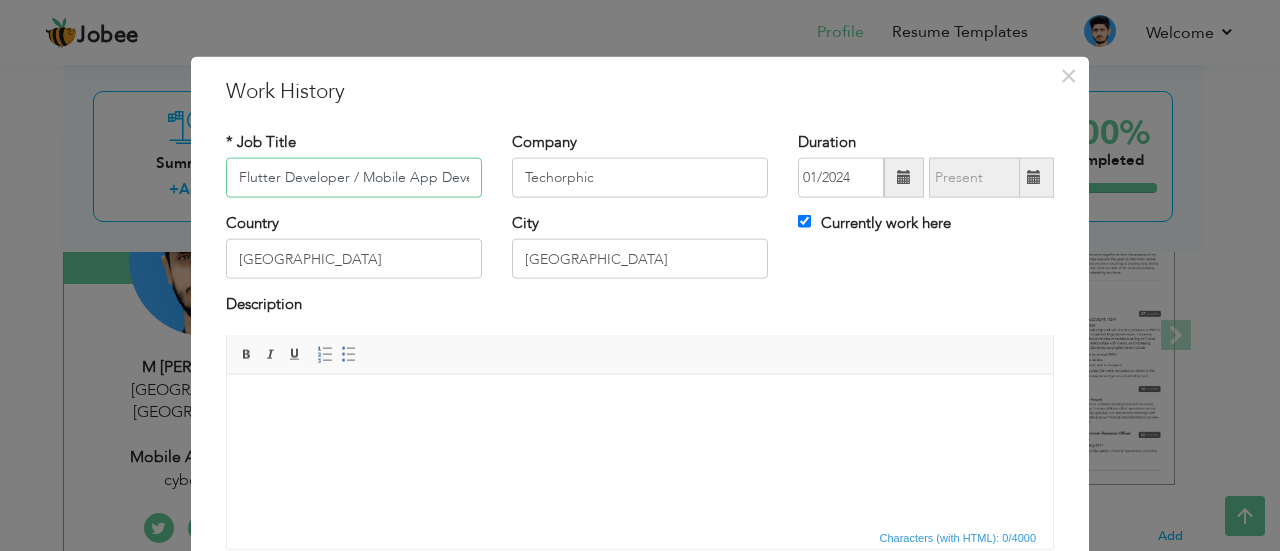 scroll, scrollTop: 0, scrollLeft: 34, axis: horizontal 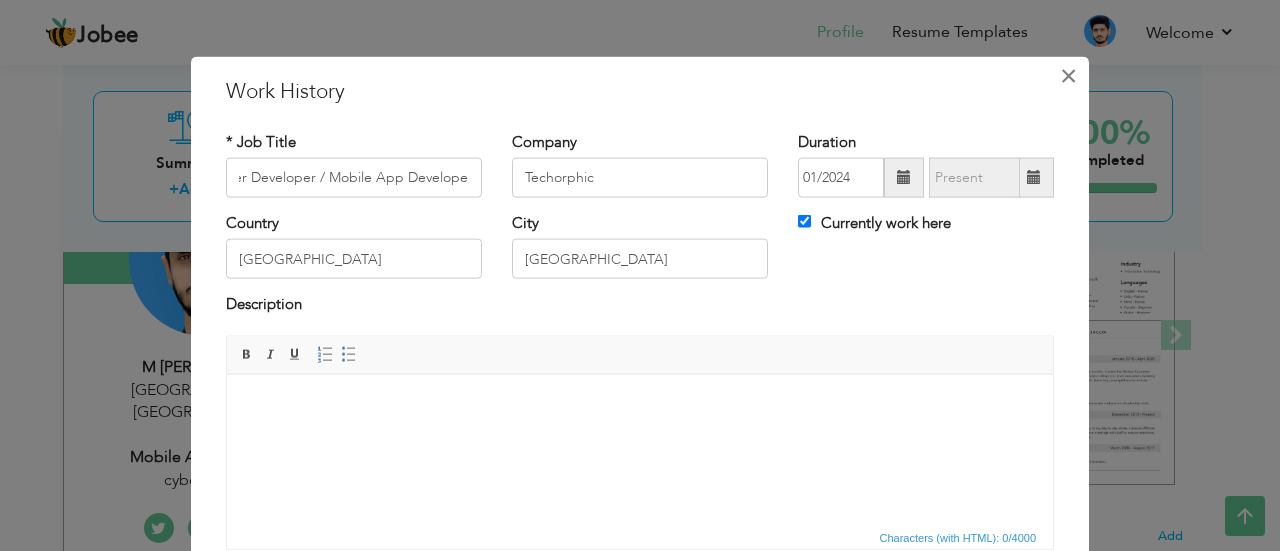 click on "×" at bounding box center [1068, 75] 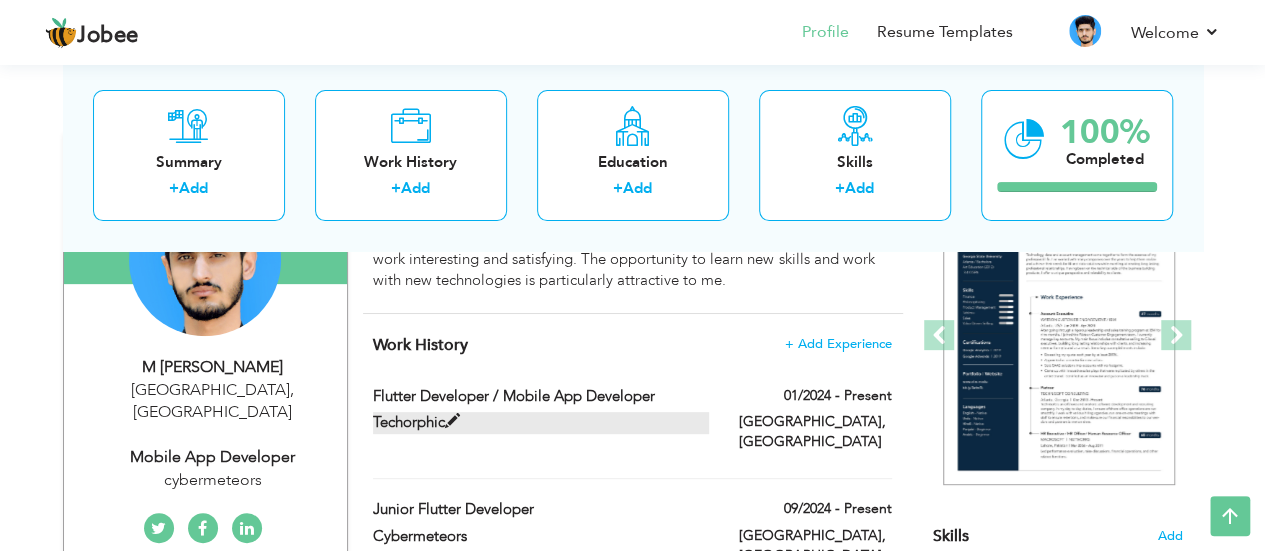 click on "Techorphic" at bounding box center (541, 422) 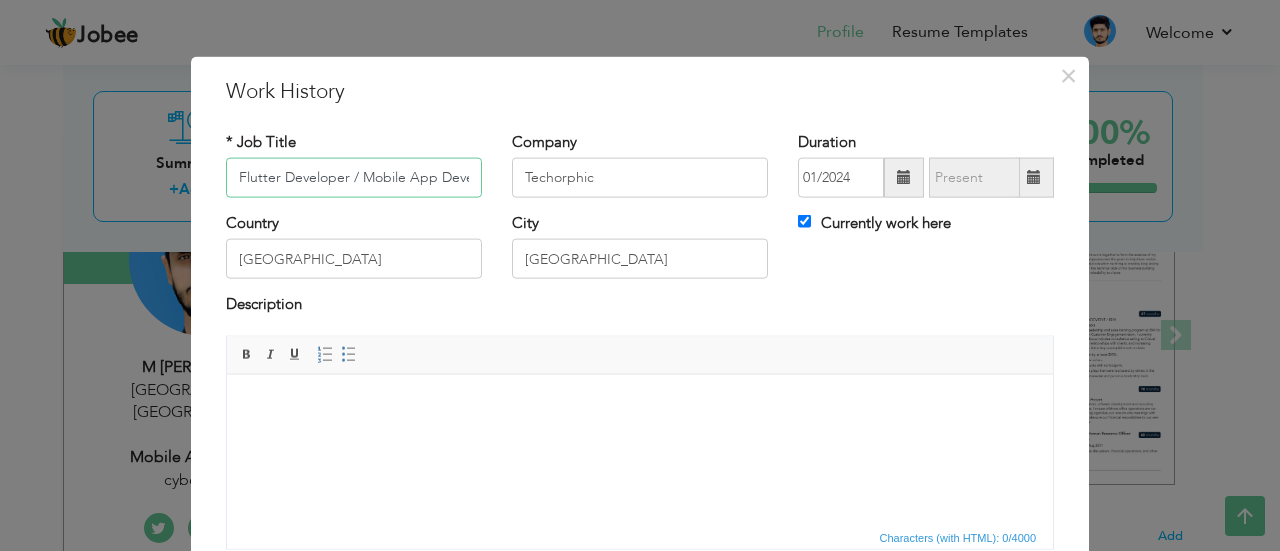 scroll, scrollTop: 0, scrollLeft: 34, axis: horizontal 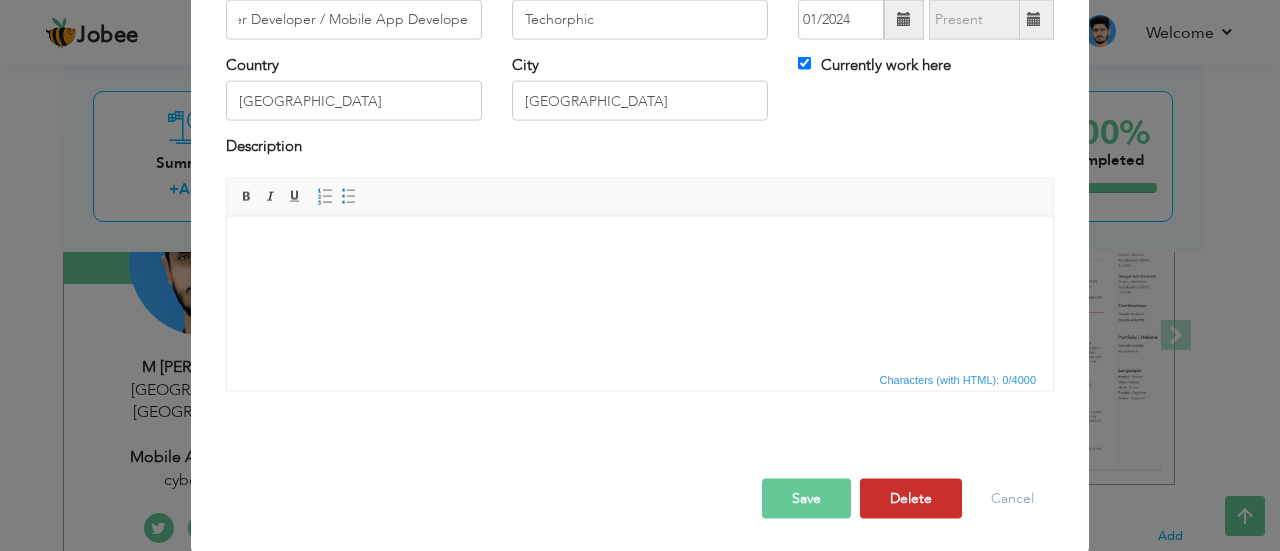 click on "Delete" at bounding box center (911, 498) 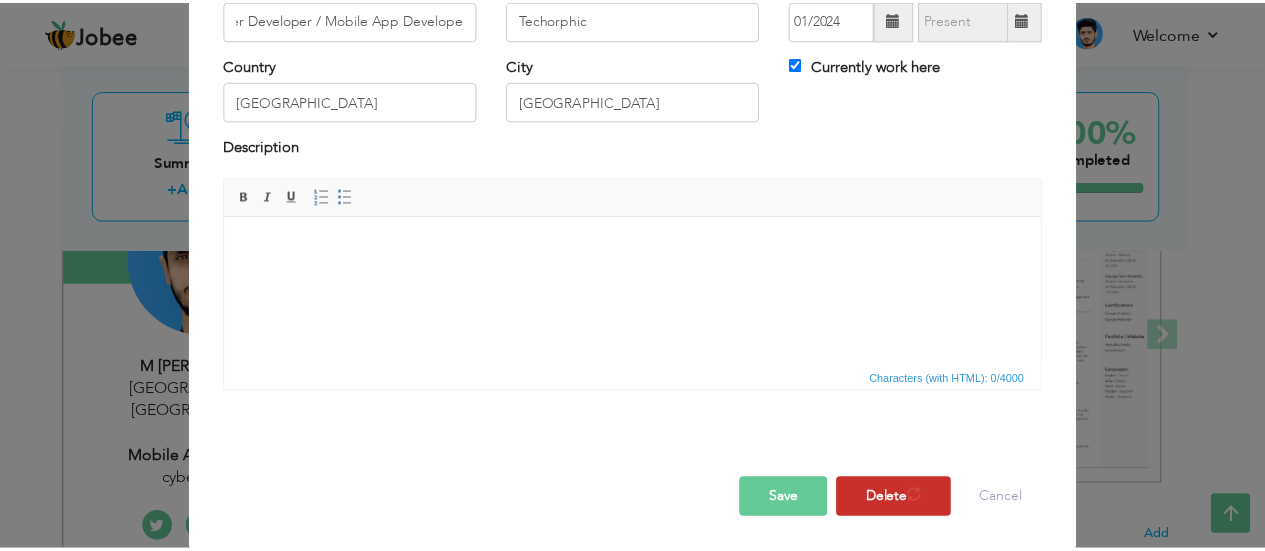 scroll, scrollTop: 0, scrollLeft: 0, axis: both 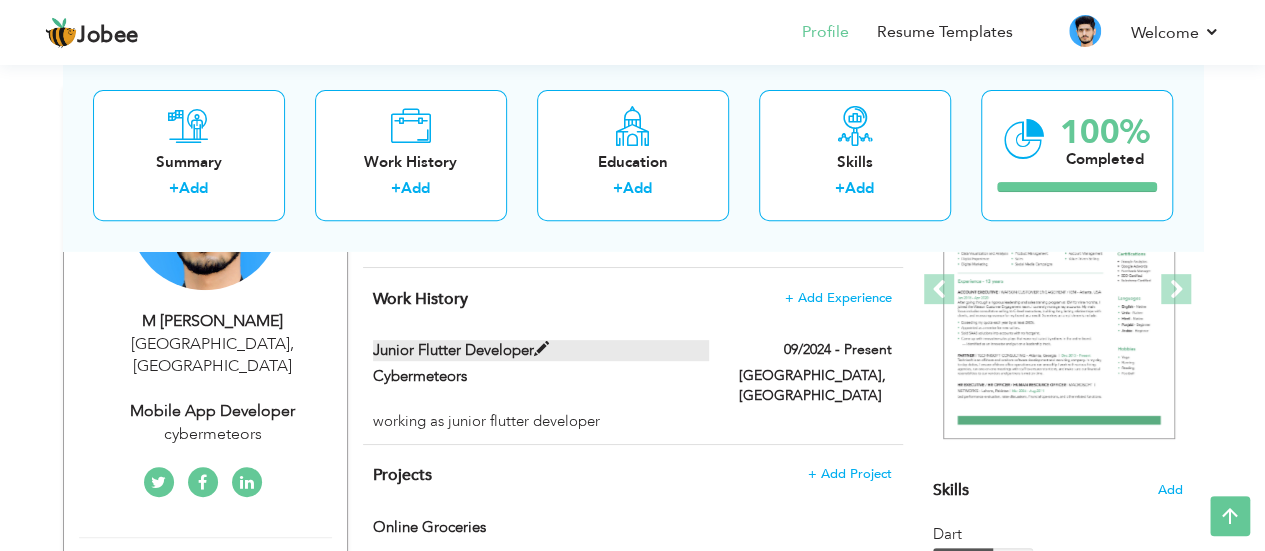 click at bounding box center (541, 349) 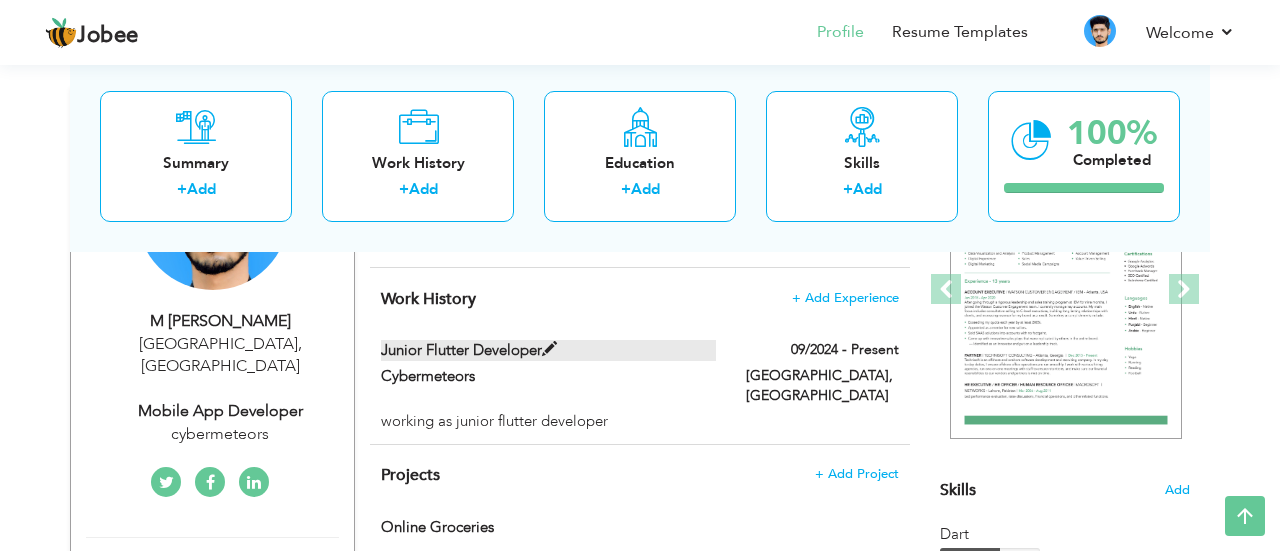 type on "junior flutter developer" 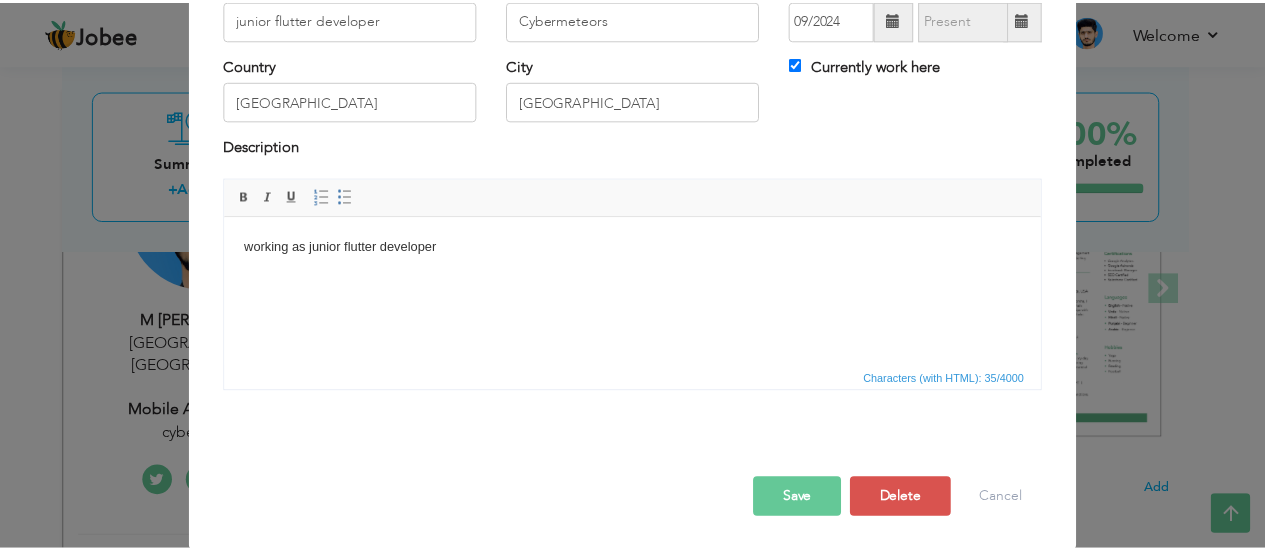 scroll, scrollTop: 0, scrollLeft: 0, axis: both 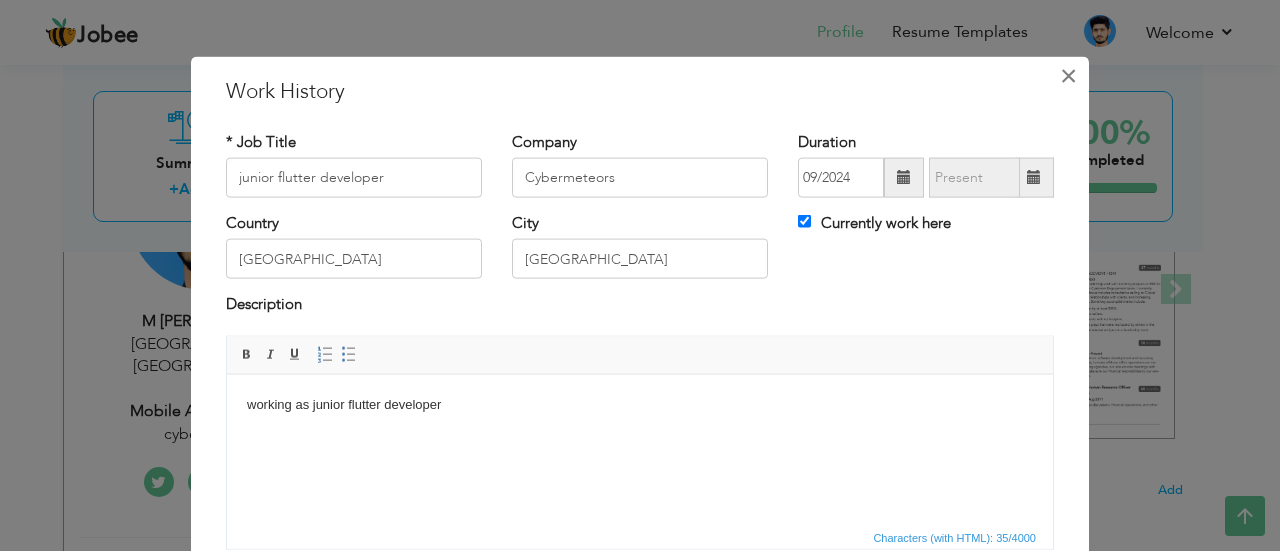 drag, startPoint x: 1086, startPoint y: 81, endPoint x: 1067, endPoint y: 81, distance: 19 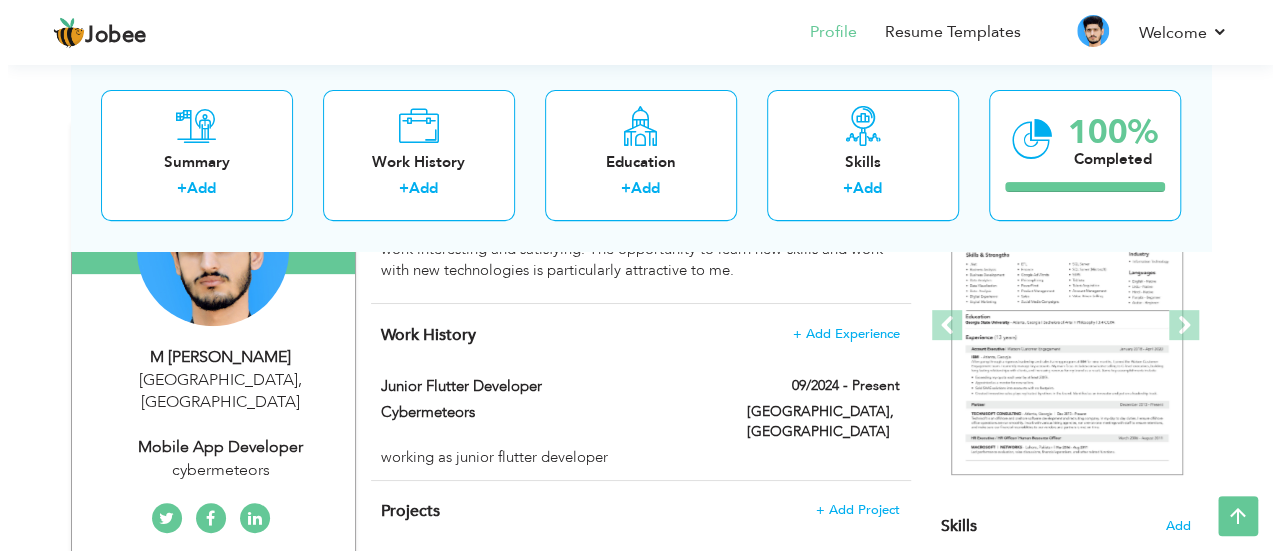 scroll, scrollTop: 296, scrollLeft: 0, axis: vertical 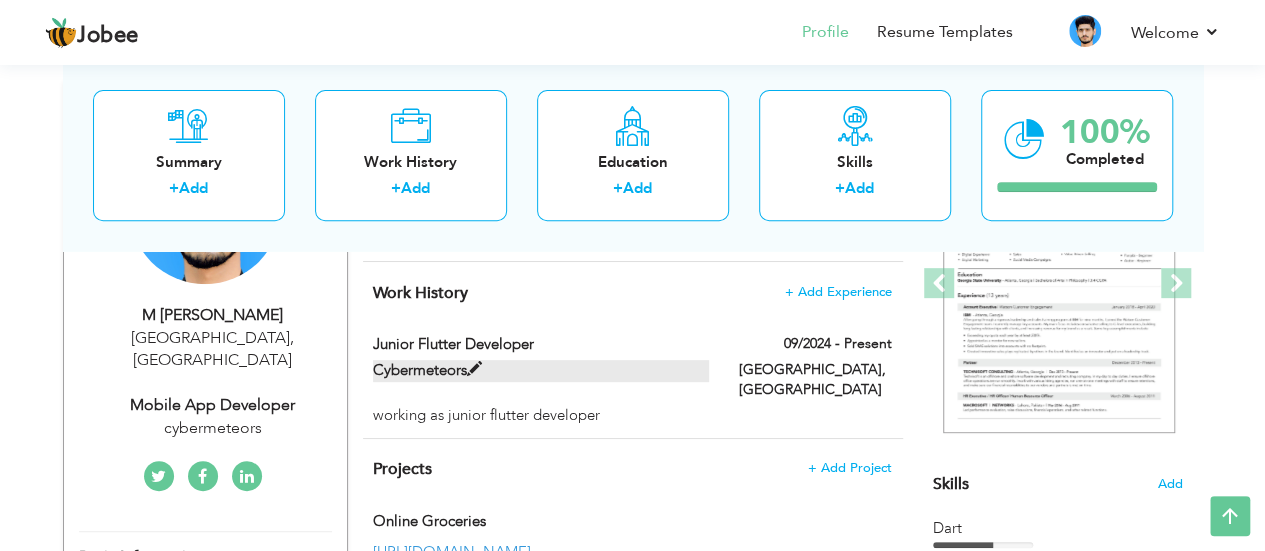 click on "Cybermeteors" at bounding box center [541, 370] 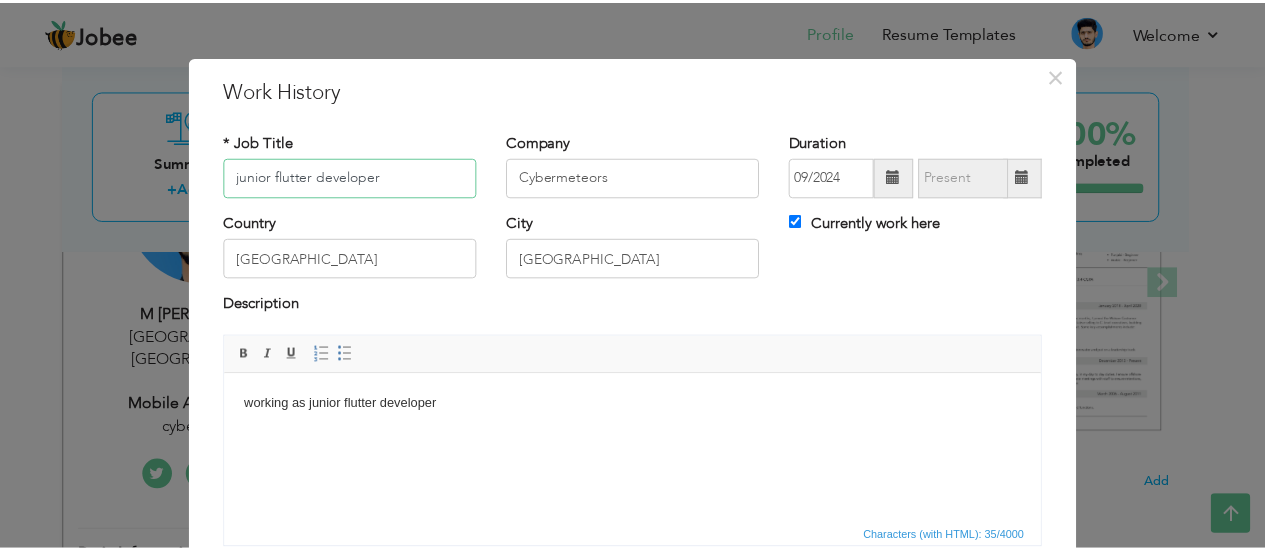 scroll, scrollTop: 158, scrollLeft: 0, axis: vertical 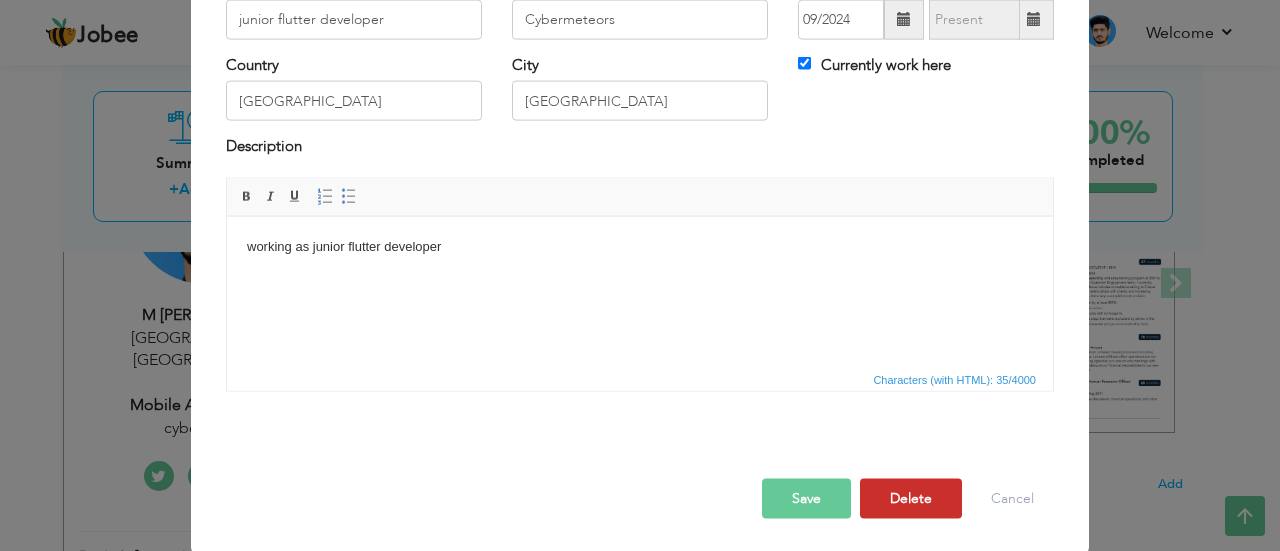 click on "Delete" at bounding box center (911, 498) 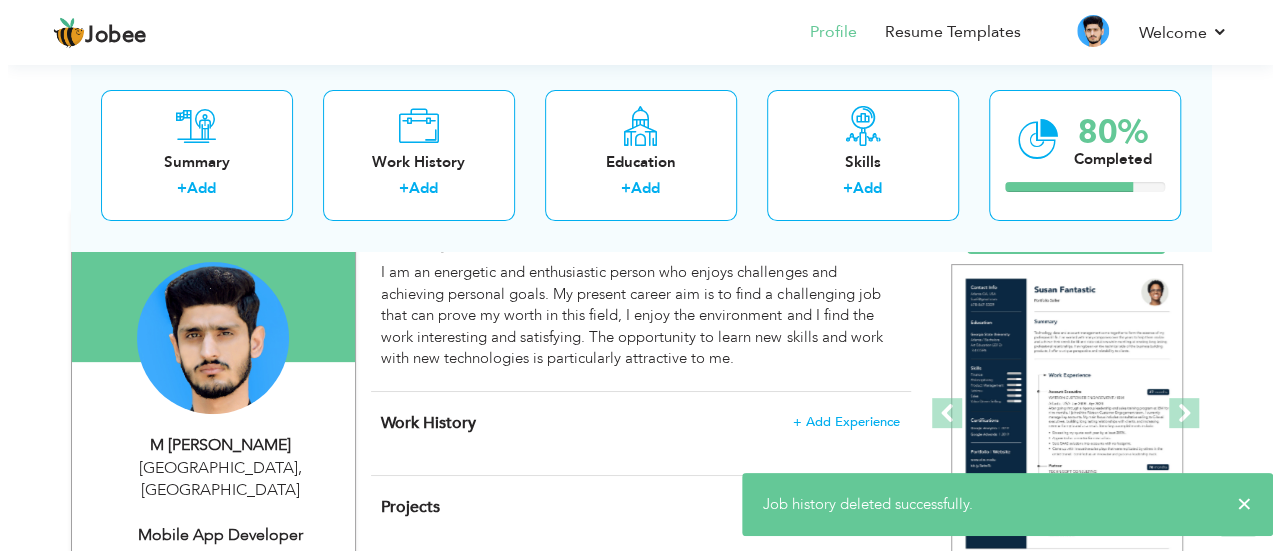 scroll, scrollTop: 164, scrollLeft: 0, axis: vertical 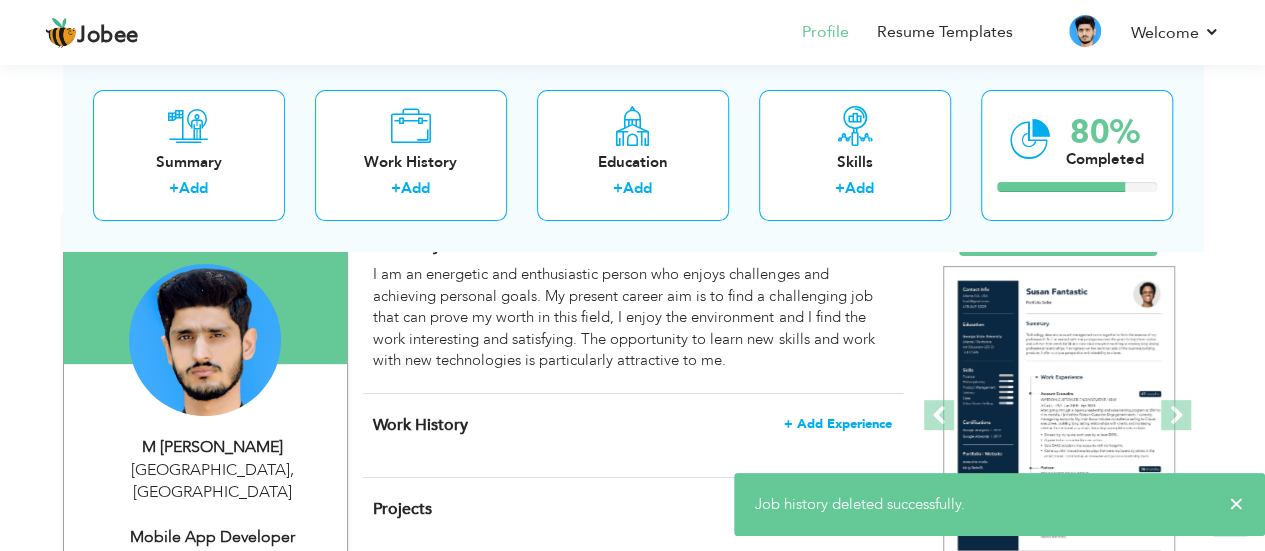 click on "+ Add Experience" at bounding box center (838, 424) 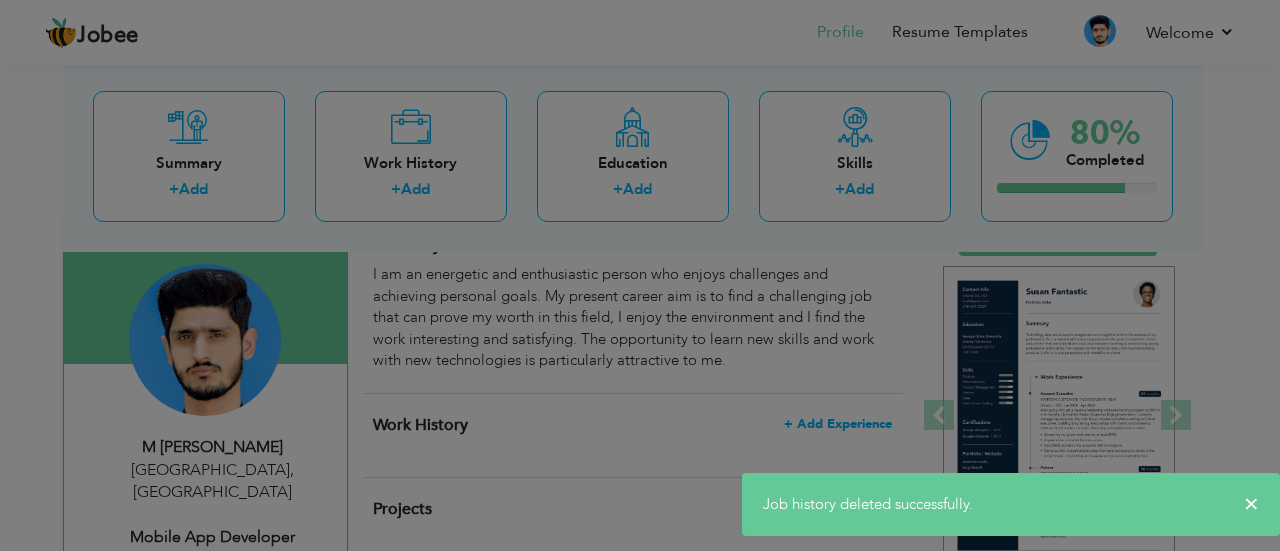 scroll, scrollTop: 0, scrollLeft: 0, axis: both 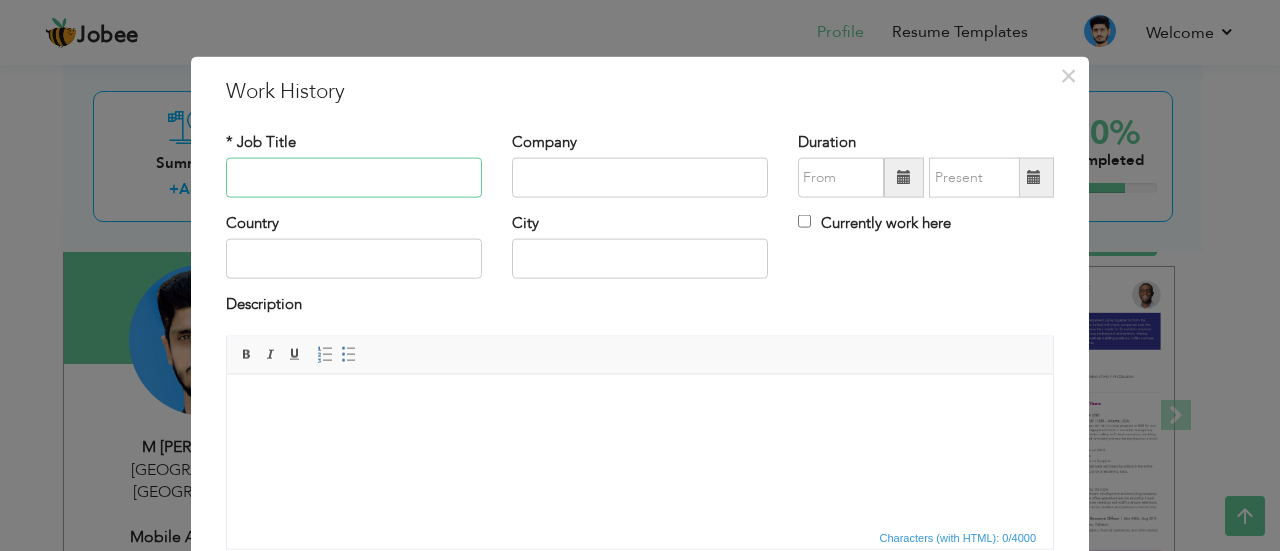 type on "f" 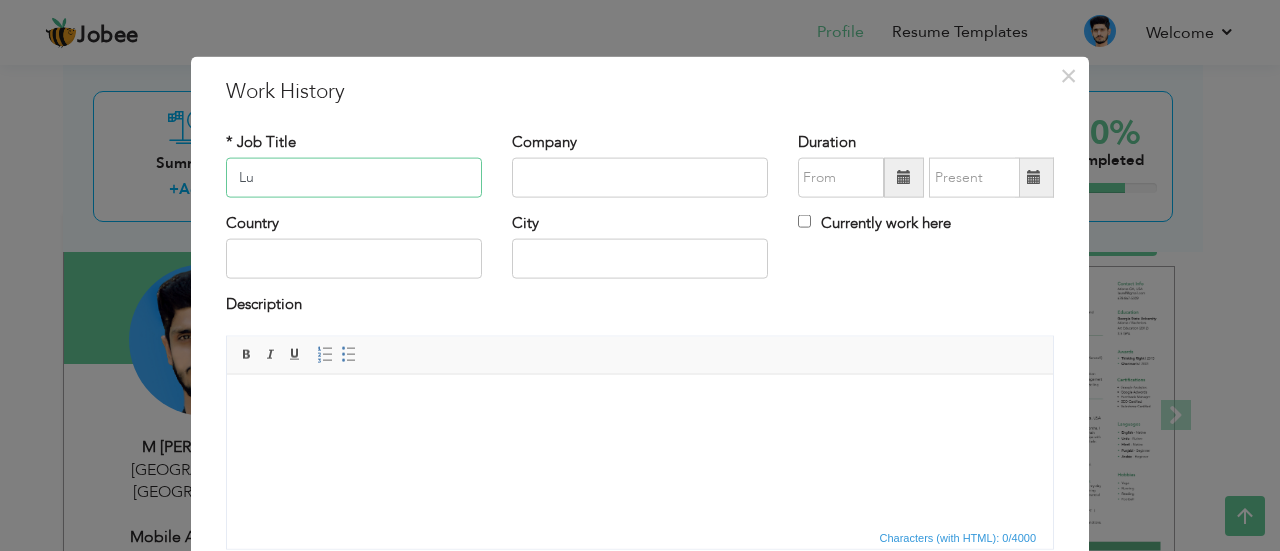 type on "L" 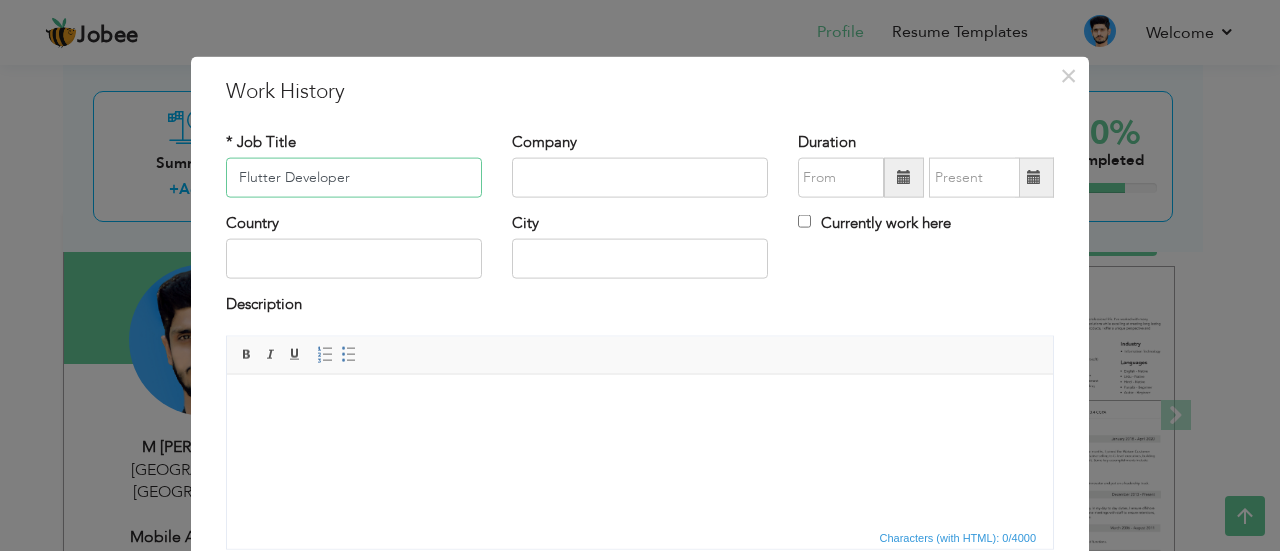 type on "Flutter Developer" 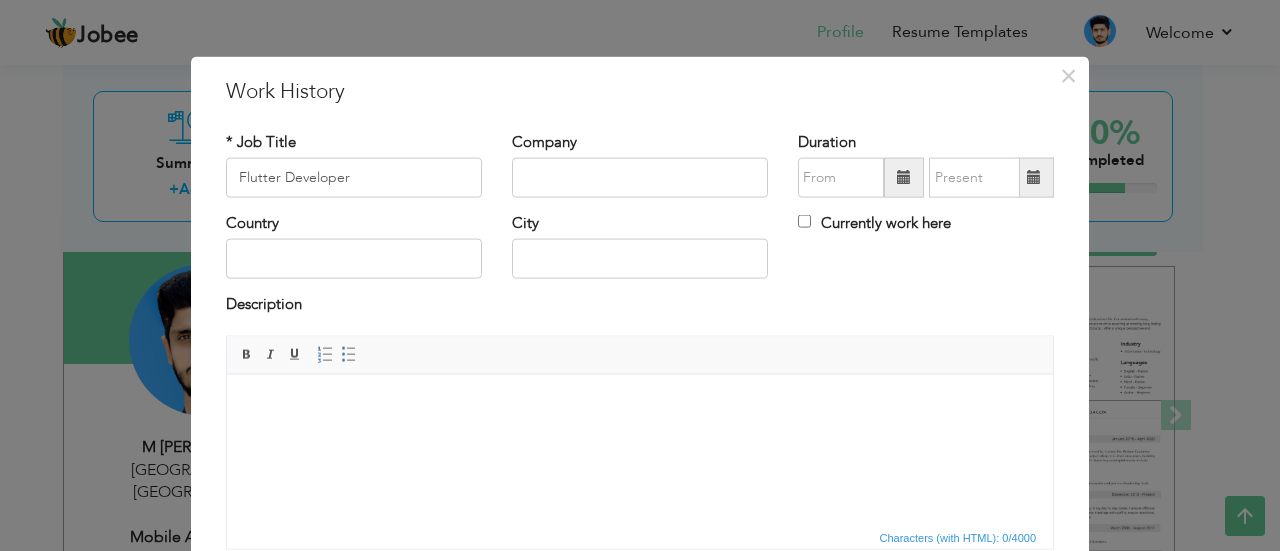 click on "Company" at bounding box center [640, 164] 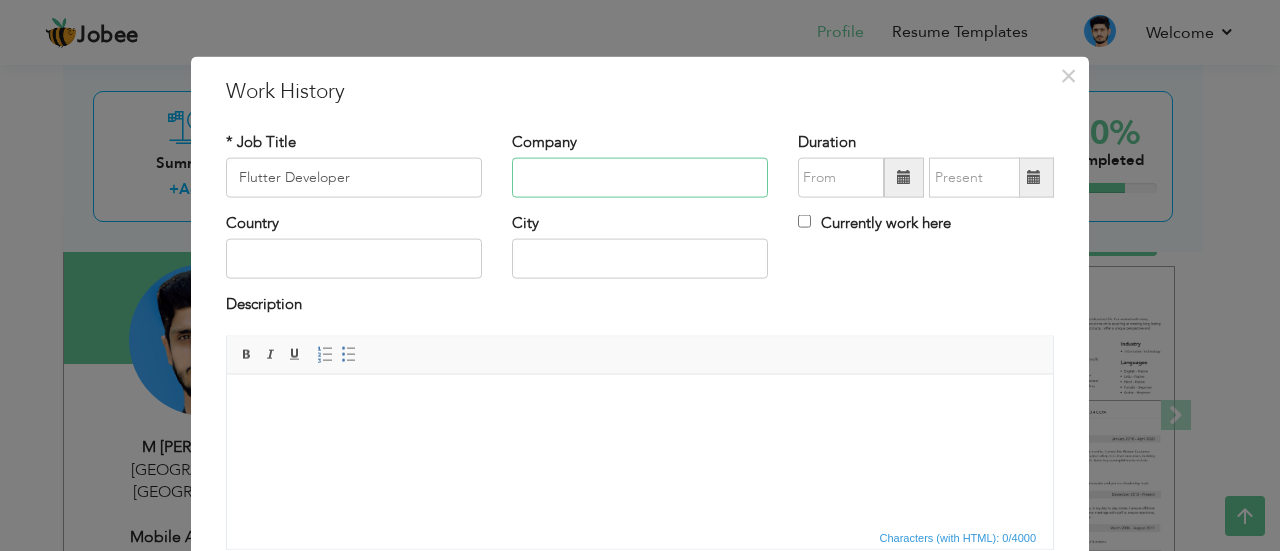 click at bounding box center (640, 178) 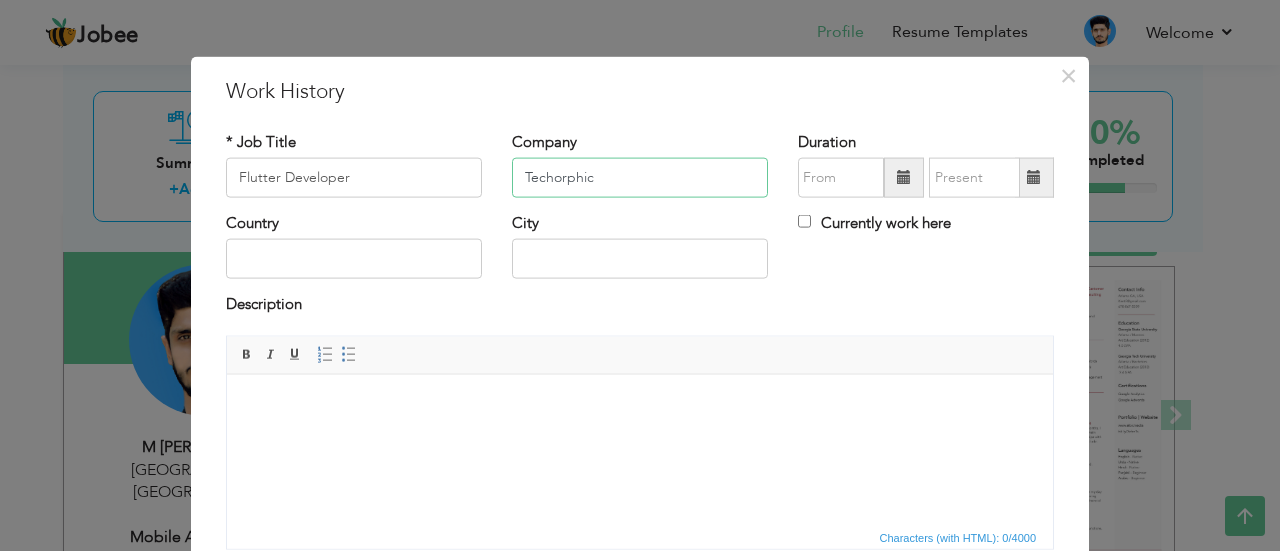 type on "Techorphic" 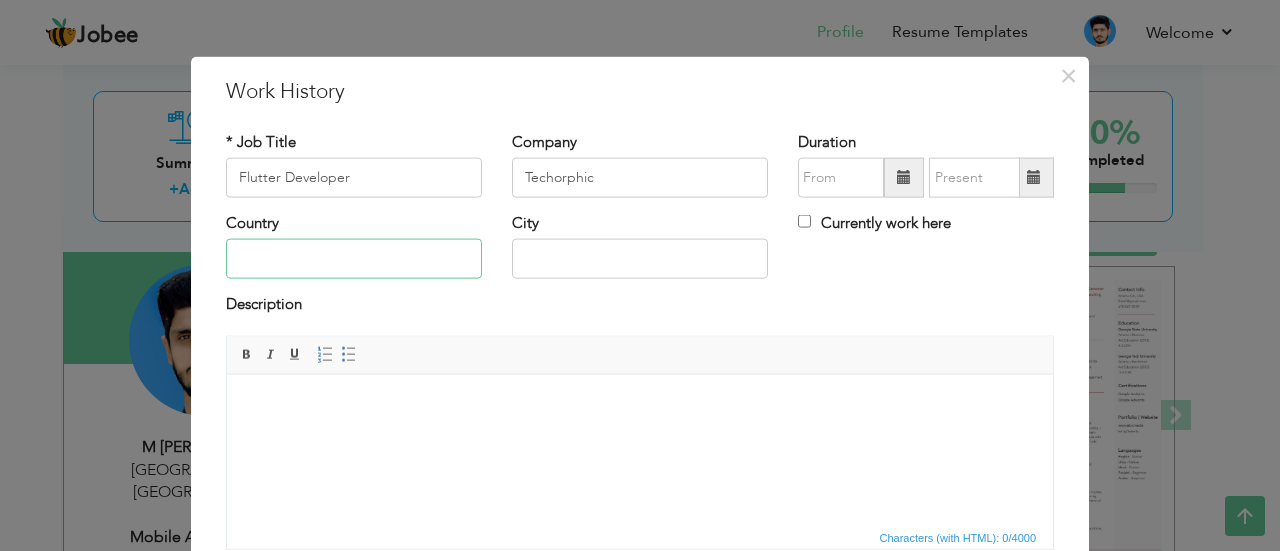 click at bounding box center (354, 259) 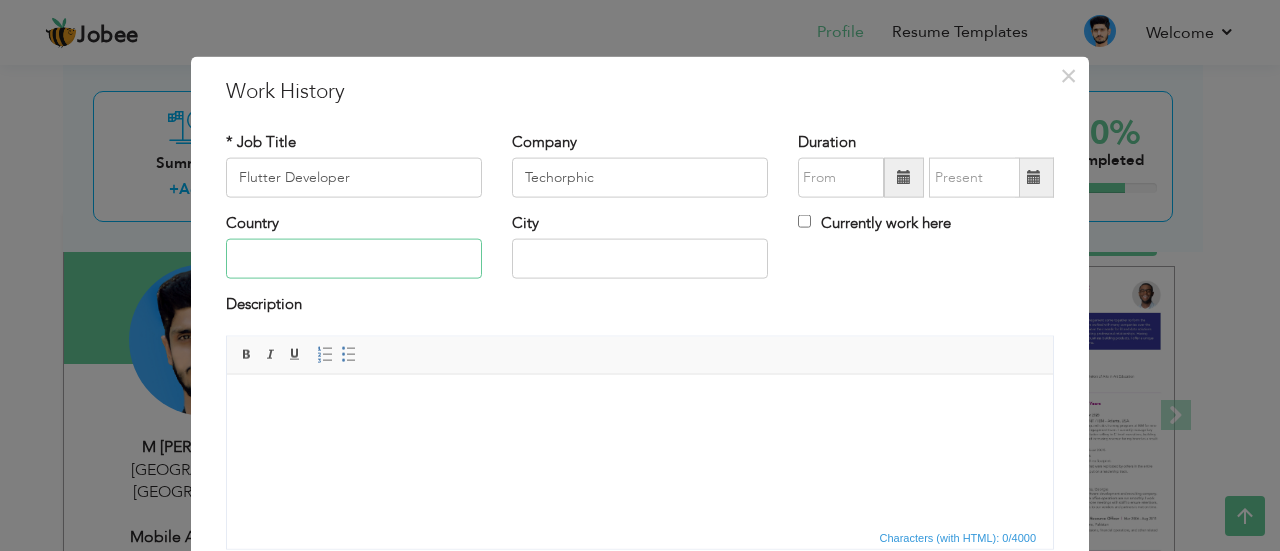 type on "Pakistan" 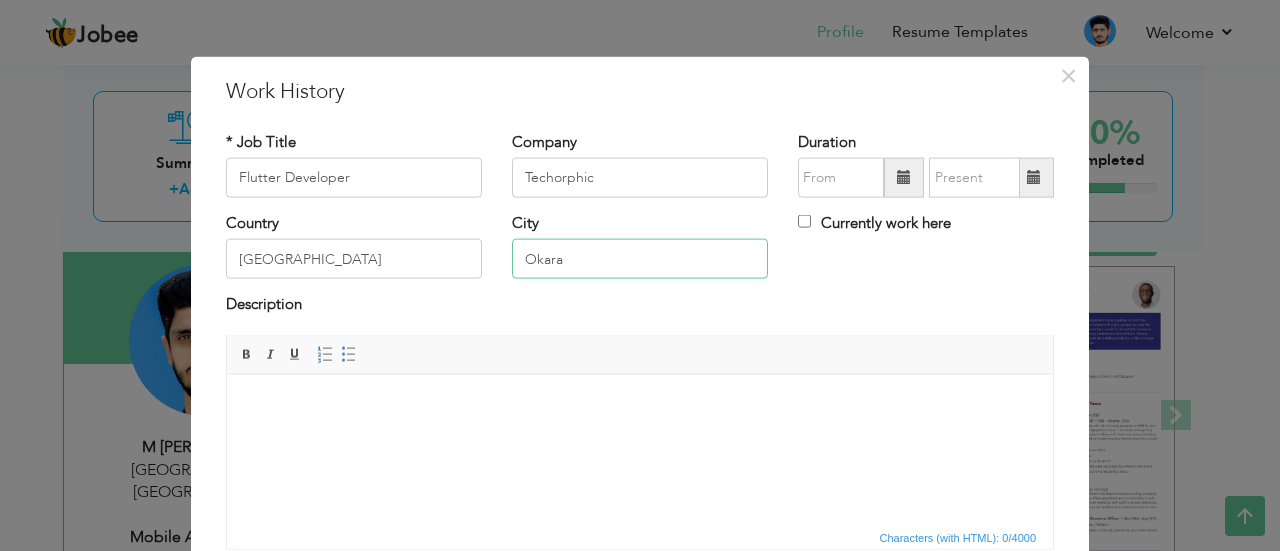 drag, startPoint x: 574, startPoint y: 257, endPoint x: 501, endPoint y: 258, distance: 73.00685 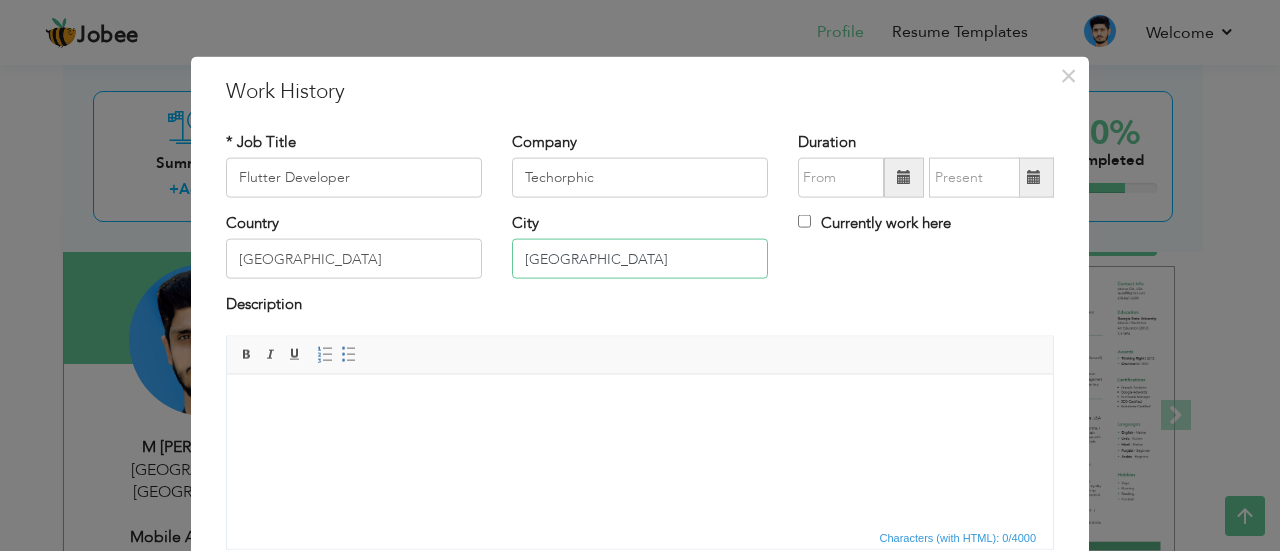 type on "Lahore" 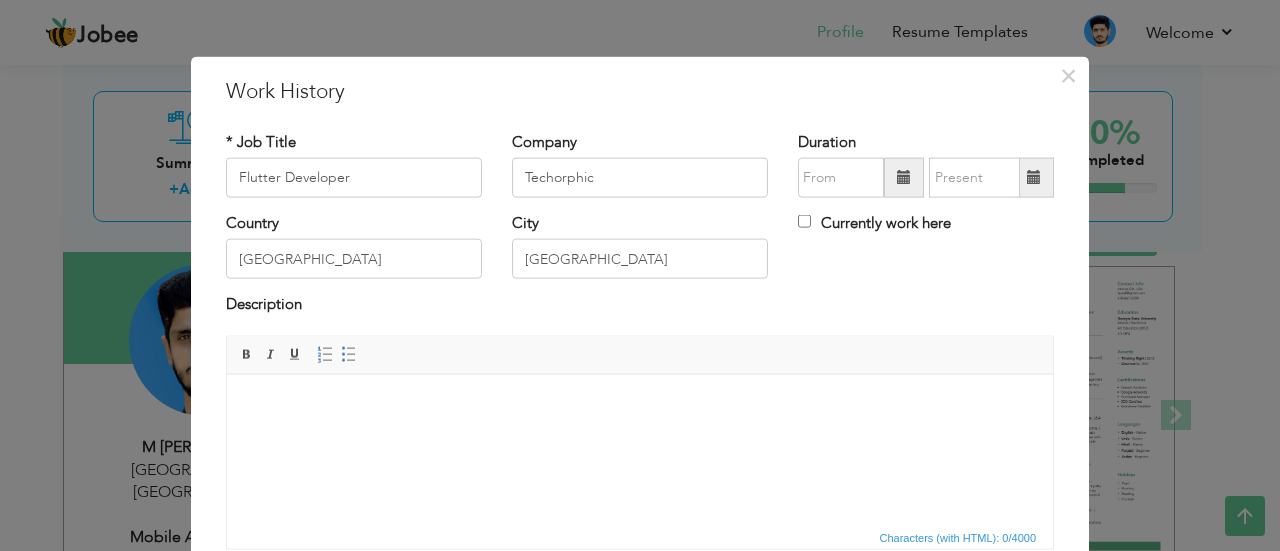 click at bounding box center (904, 178) 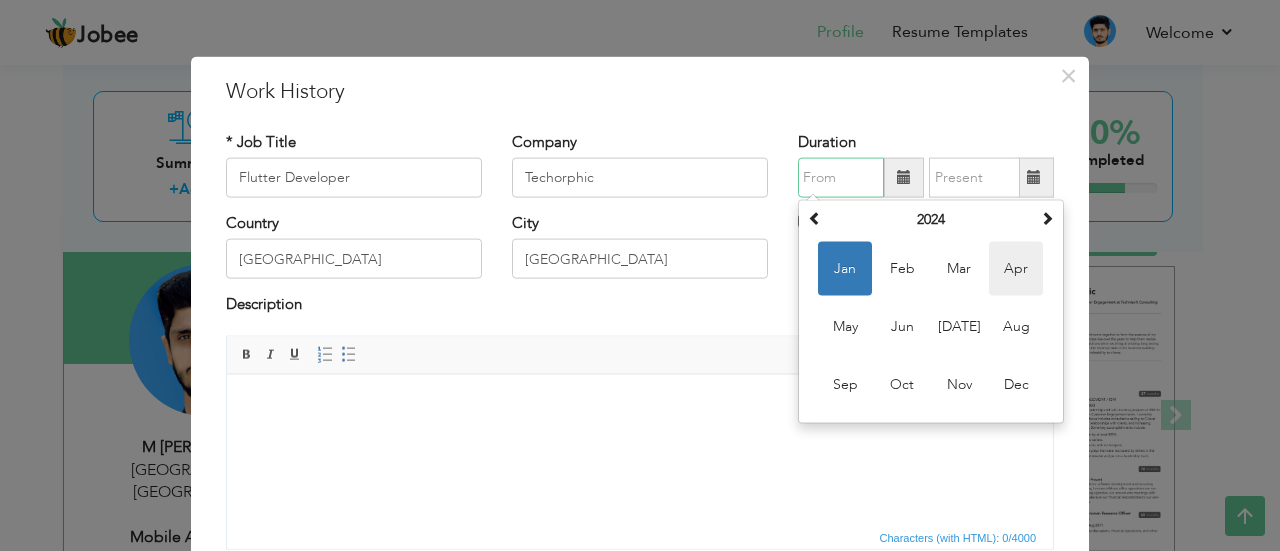 click on "Apr" at bounding box center [1016, 269] 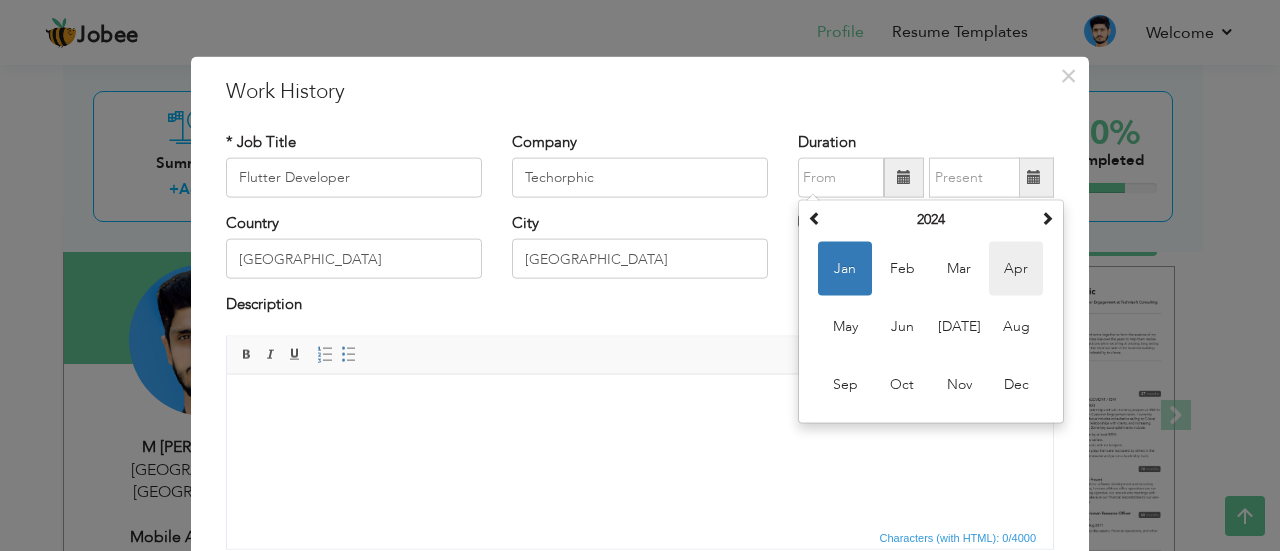 type on "04/2024" 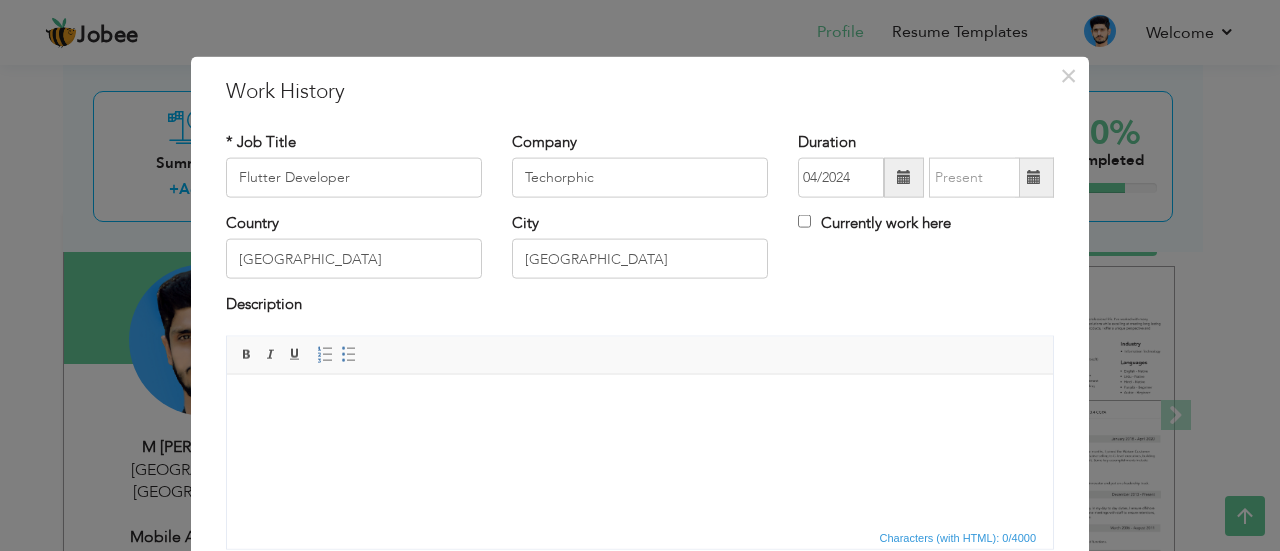 click at bounding box center [1034, 177] 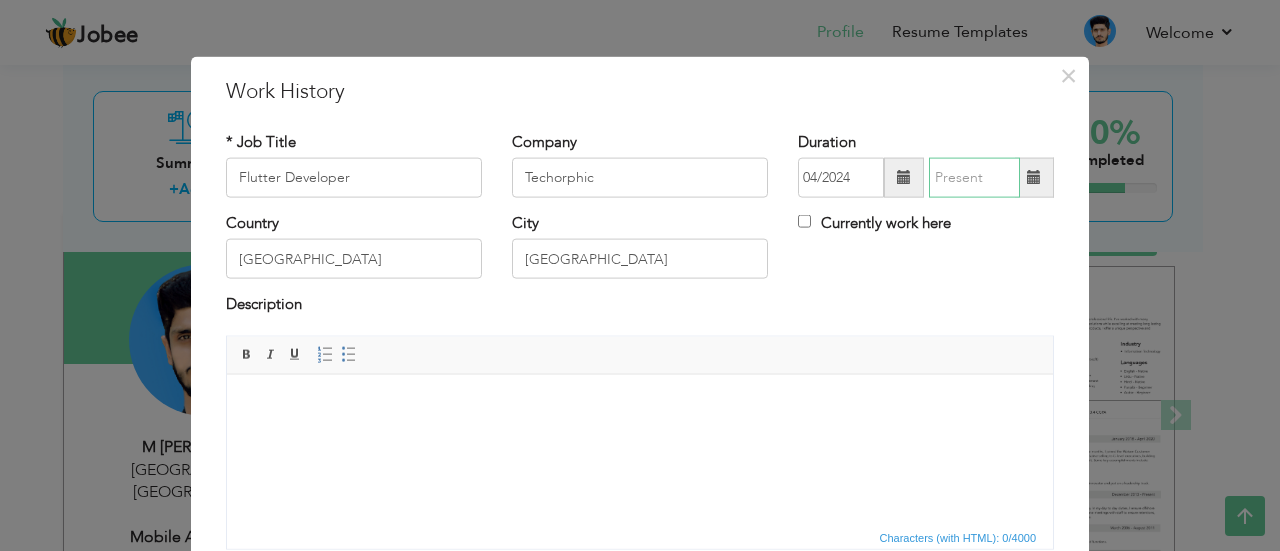 type on "07/2025" 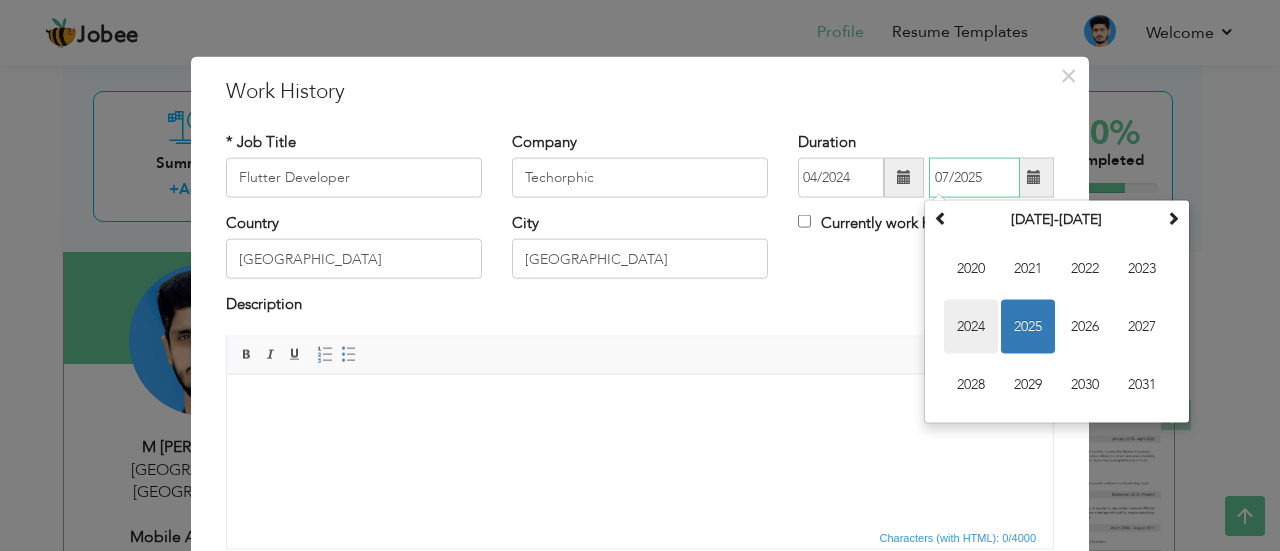 click on "2024" at bounding box center (971, 327) 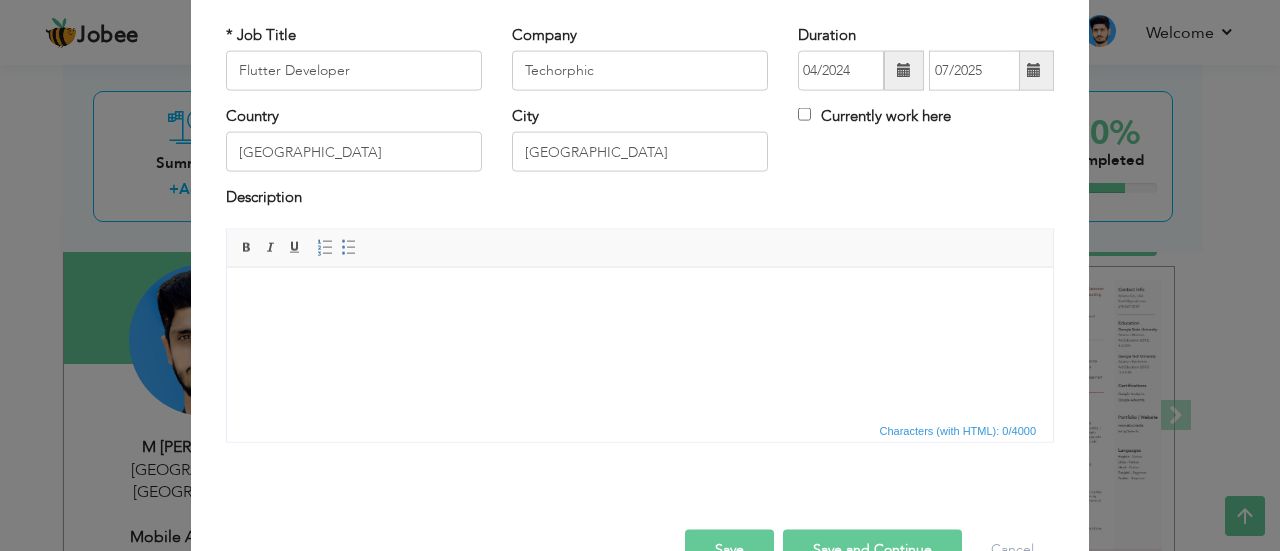 scroll, scrollTop: 108, scrollLeft: 0, axis: vertical 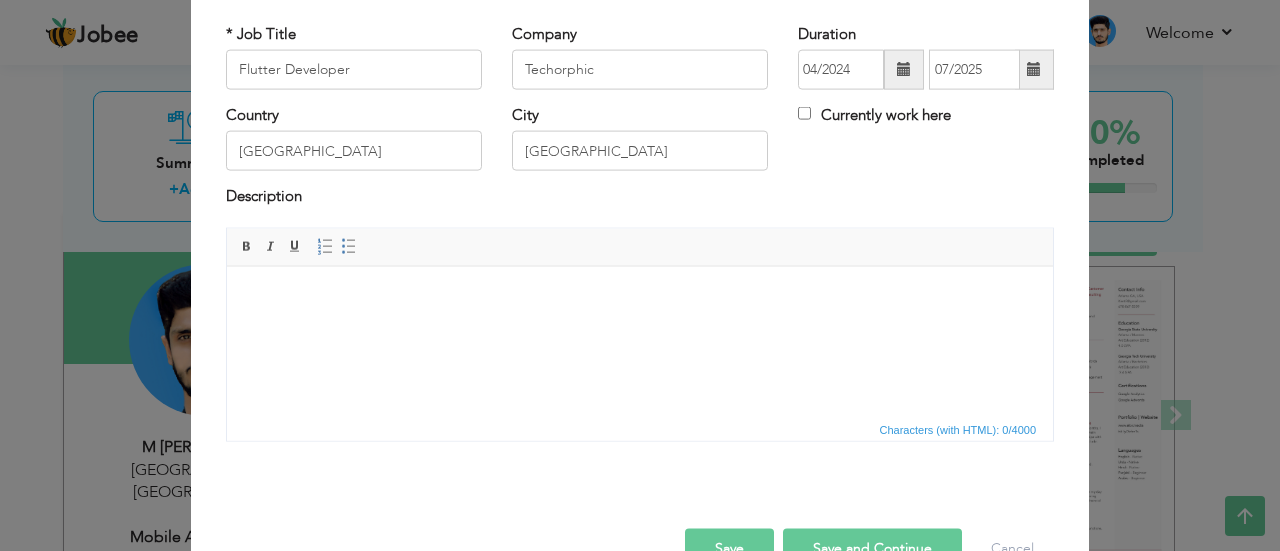 click at bounding box center [640, 296] 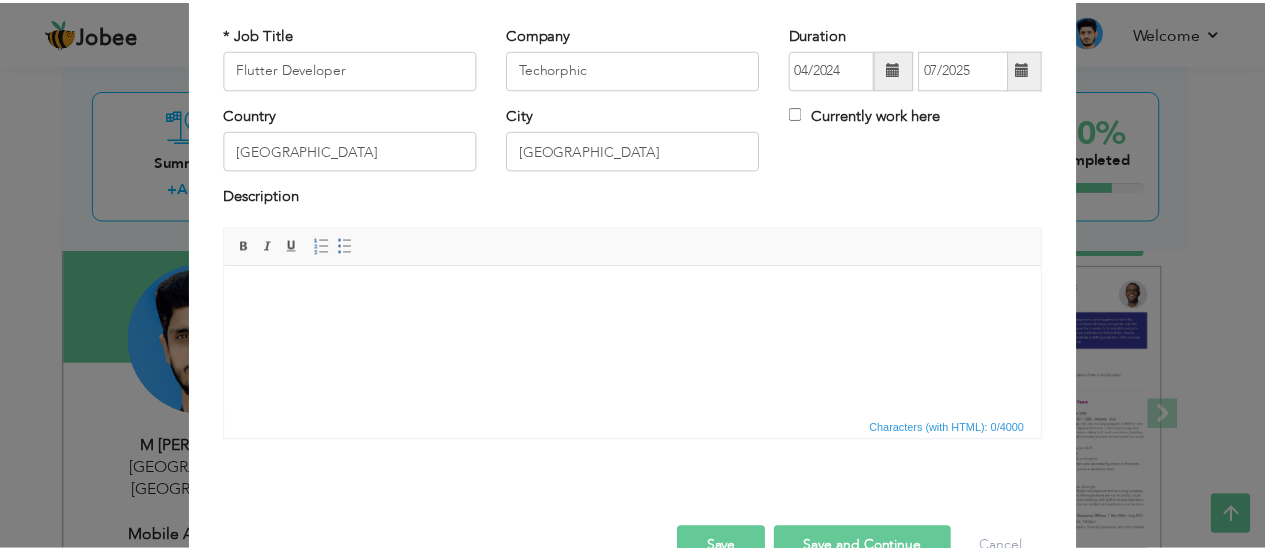 scroll, scrollTop: 158, scrollLeft: 0, axis: vertical 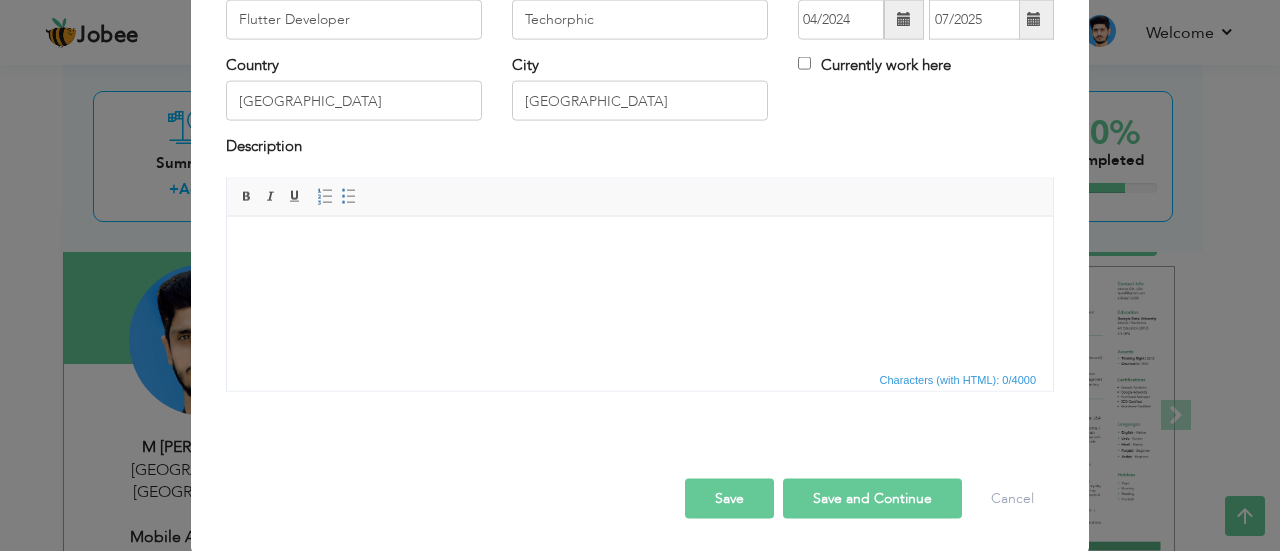 click on "Save" at bounding box center (729, 498) 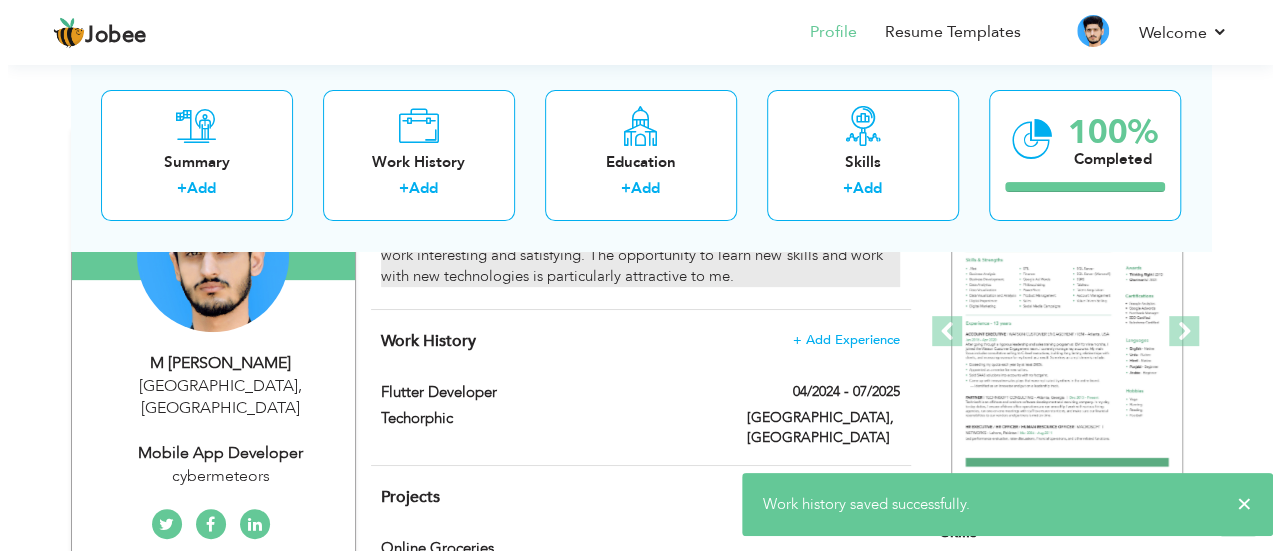 scroll, scrollTop: 262, scrollLeft: 0, axis: vertical 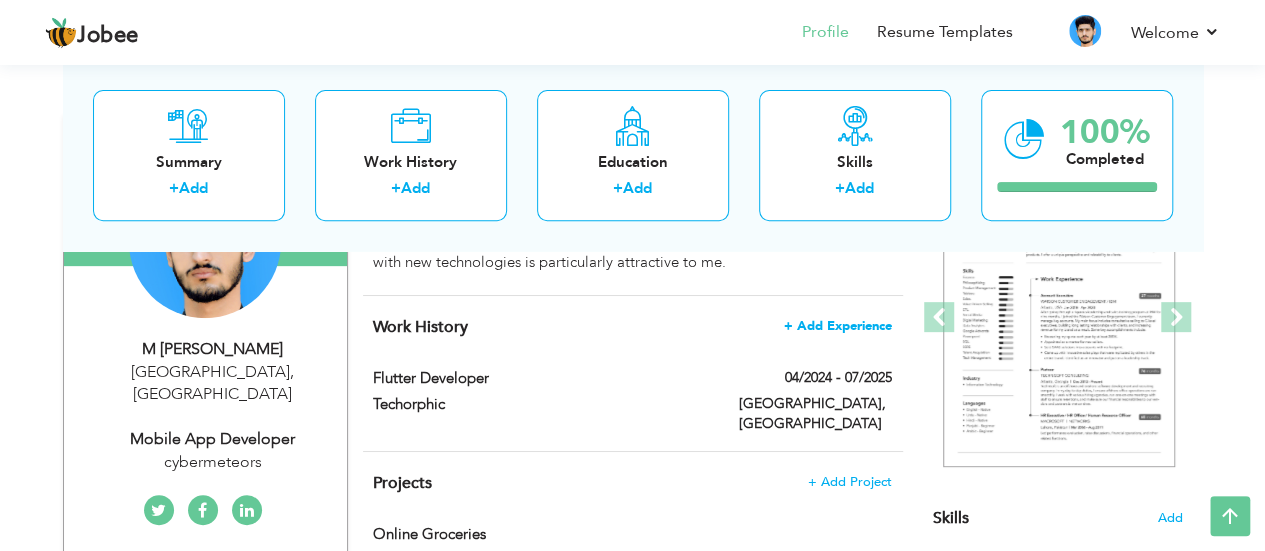 click on "+ Add Experience" at bounding box center [838, 326] 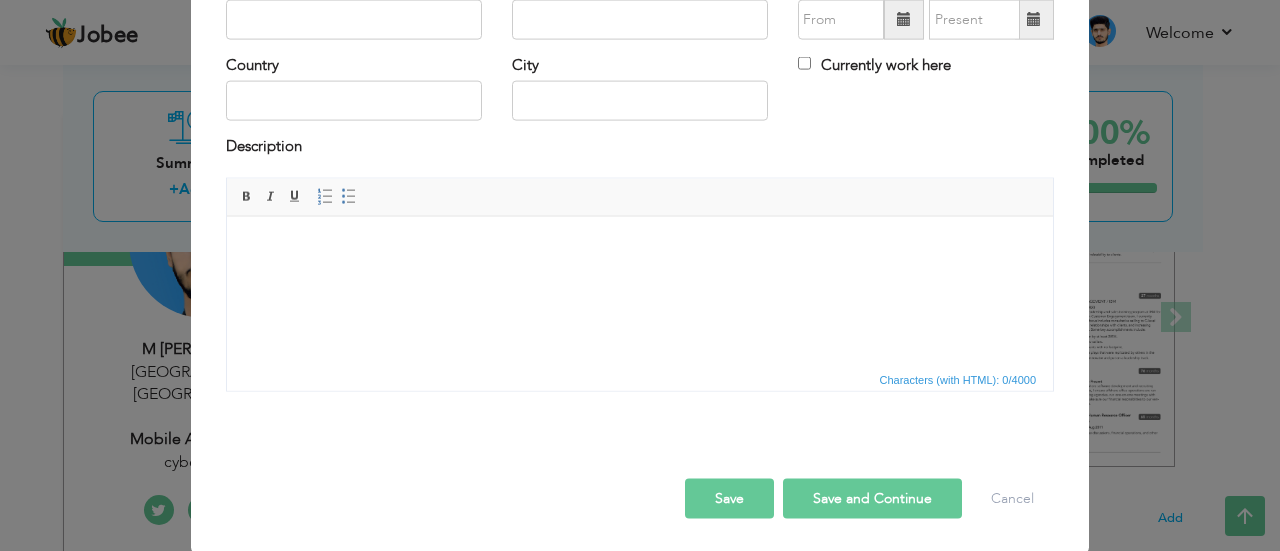 scroll, scrollTop: 0, scrollLeft: 0, axis: both 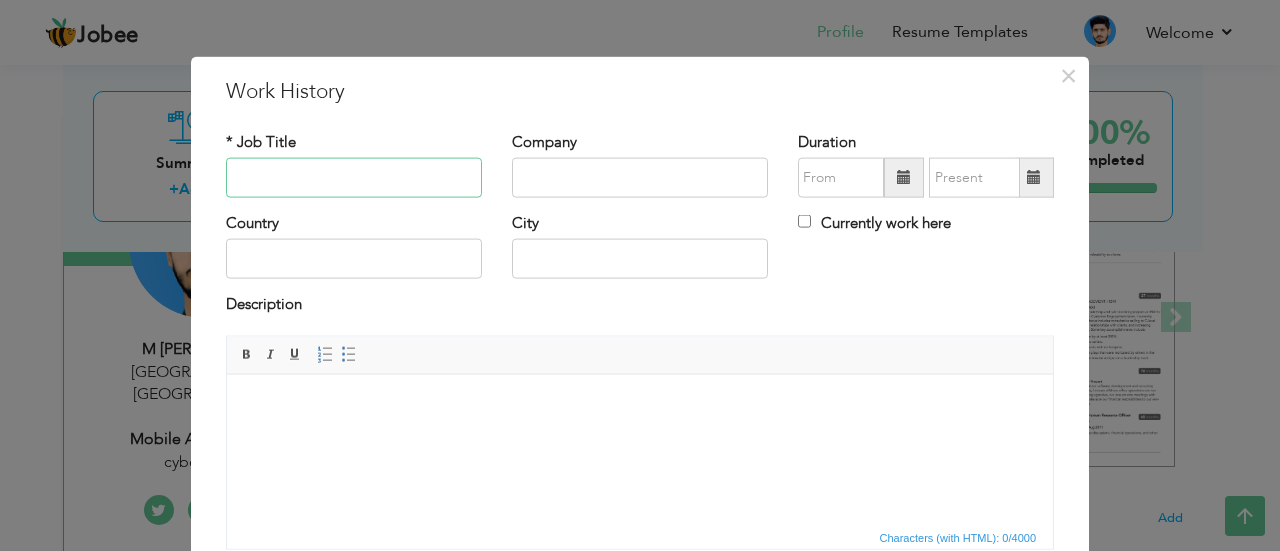 click at bounding box center [354, 178] 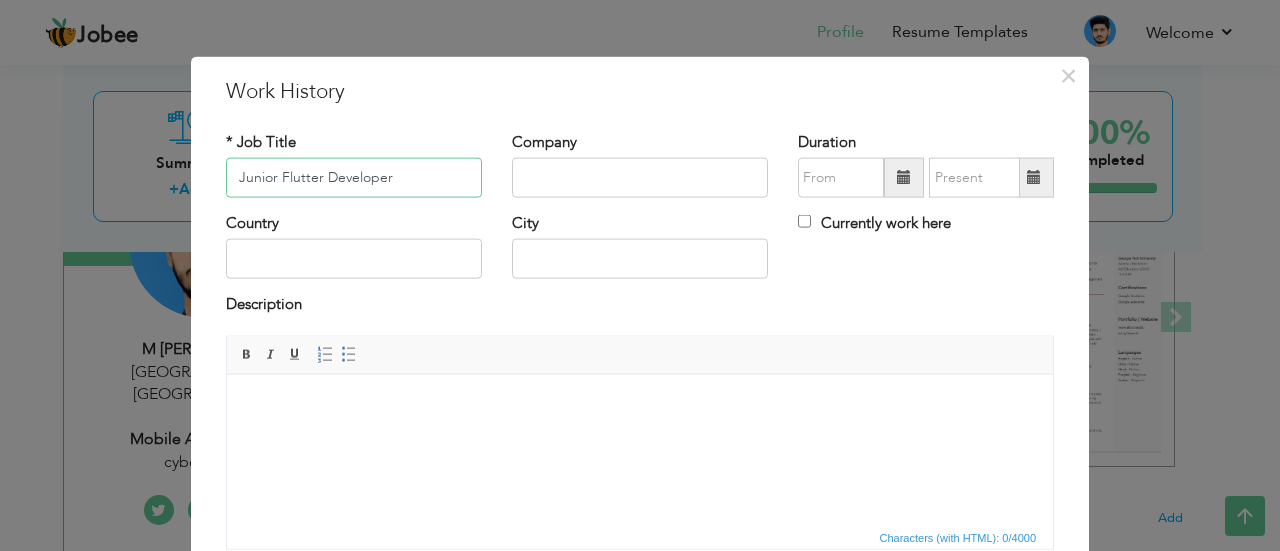 type on "Junior Flutter Developer" 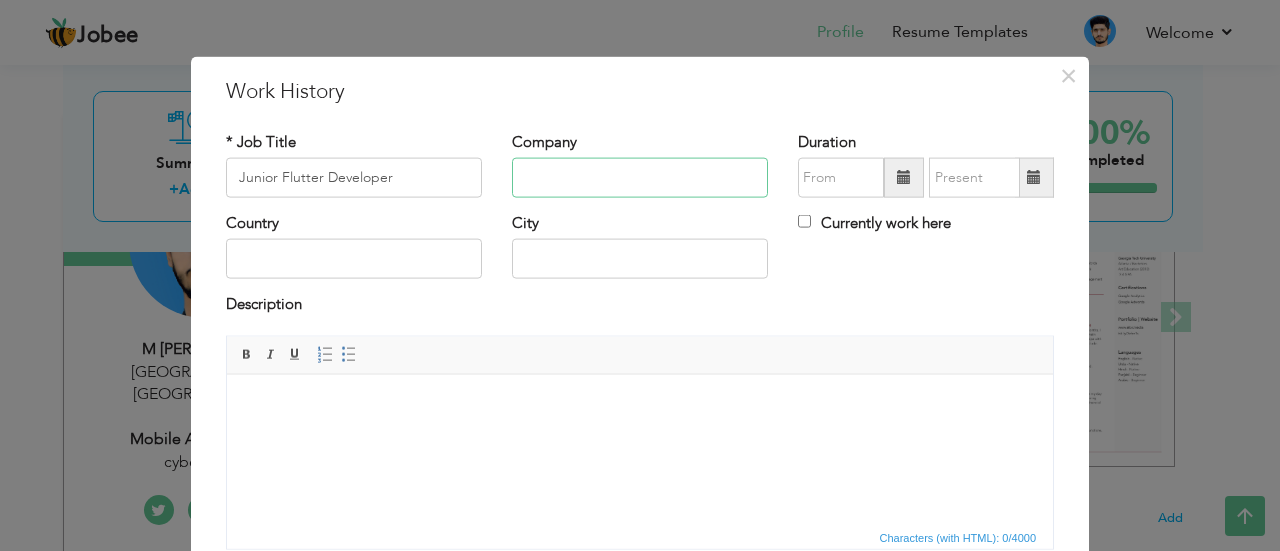 click at bounding box center [640, 178] 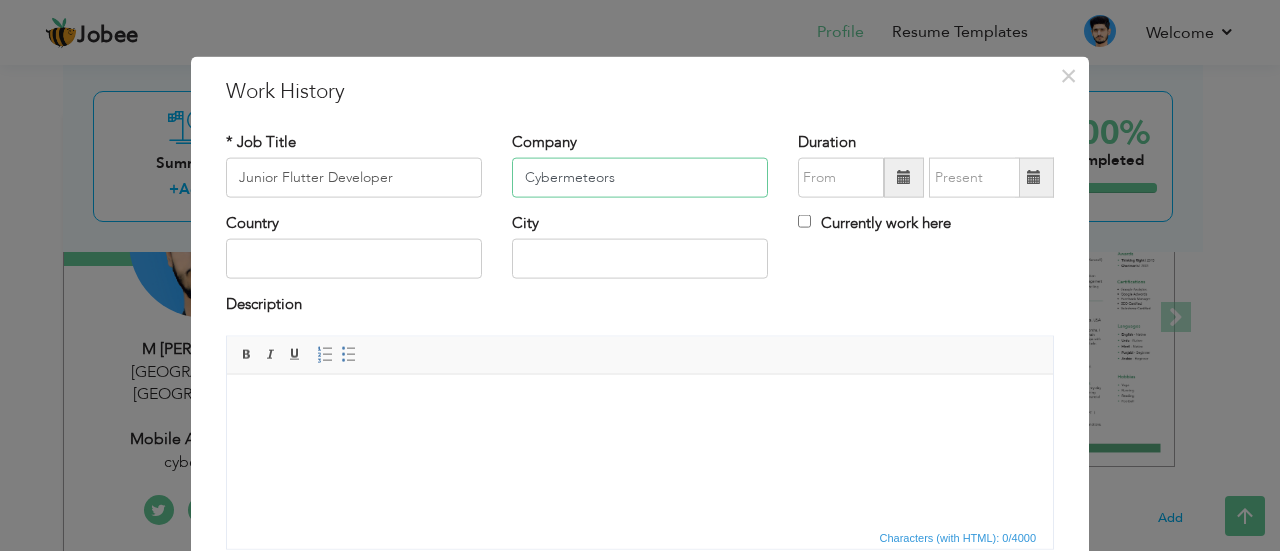 type on "Cybermeteors" 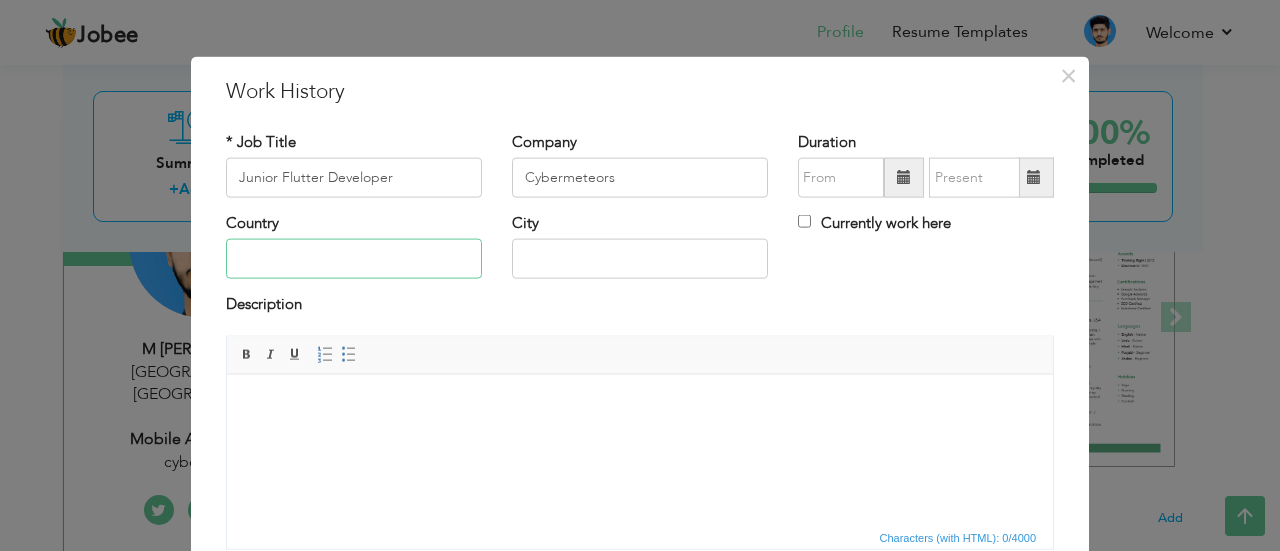 click at bounding box center [354, 259] 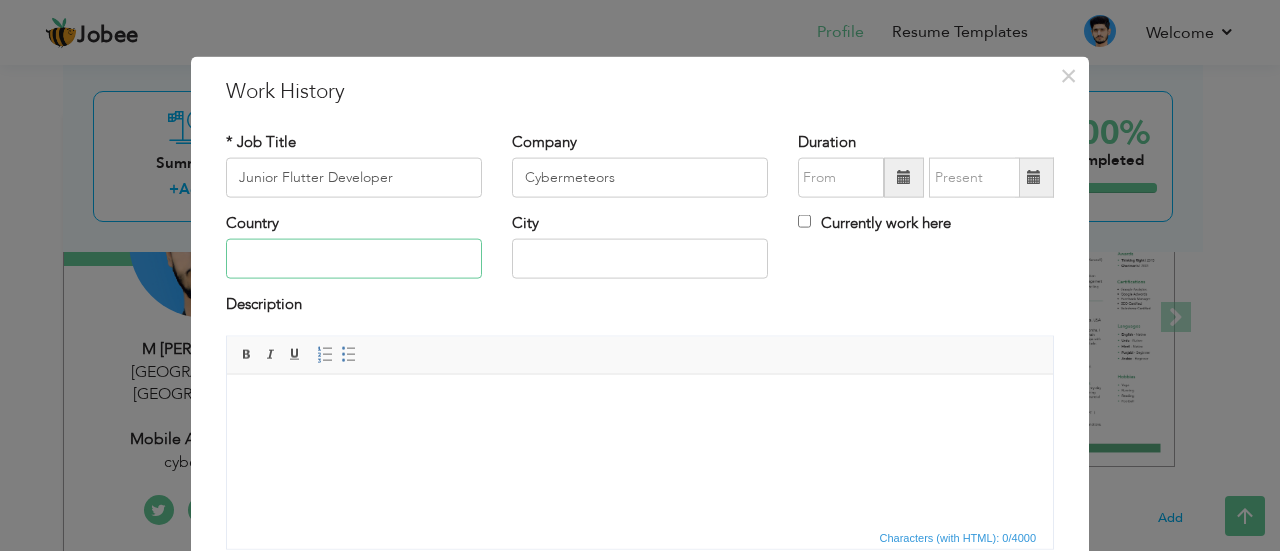 click at bounding box center (354, 259) 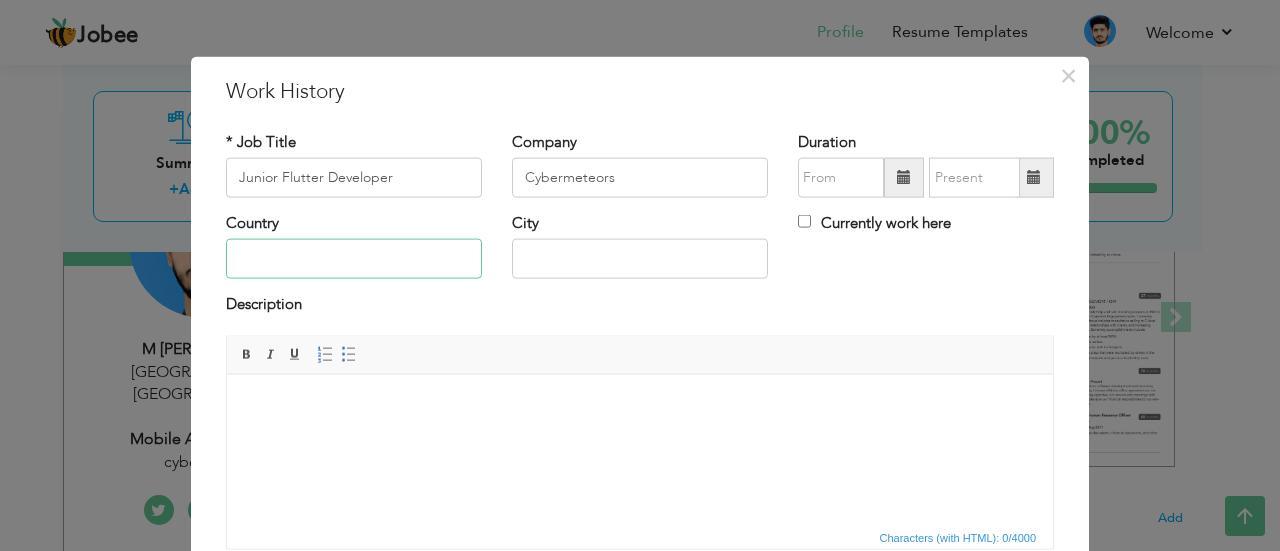 type on "Pakistan" 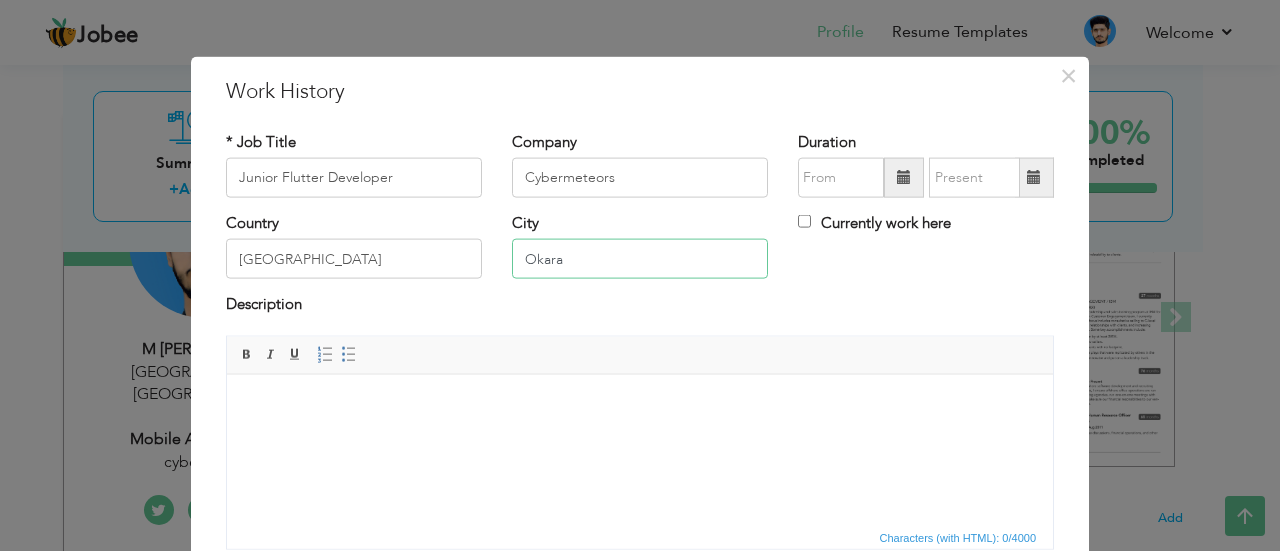click on "Okara" at bounding box center (640, 259) 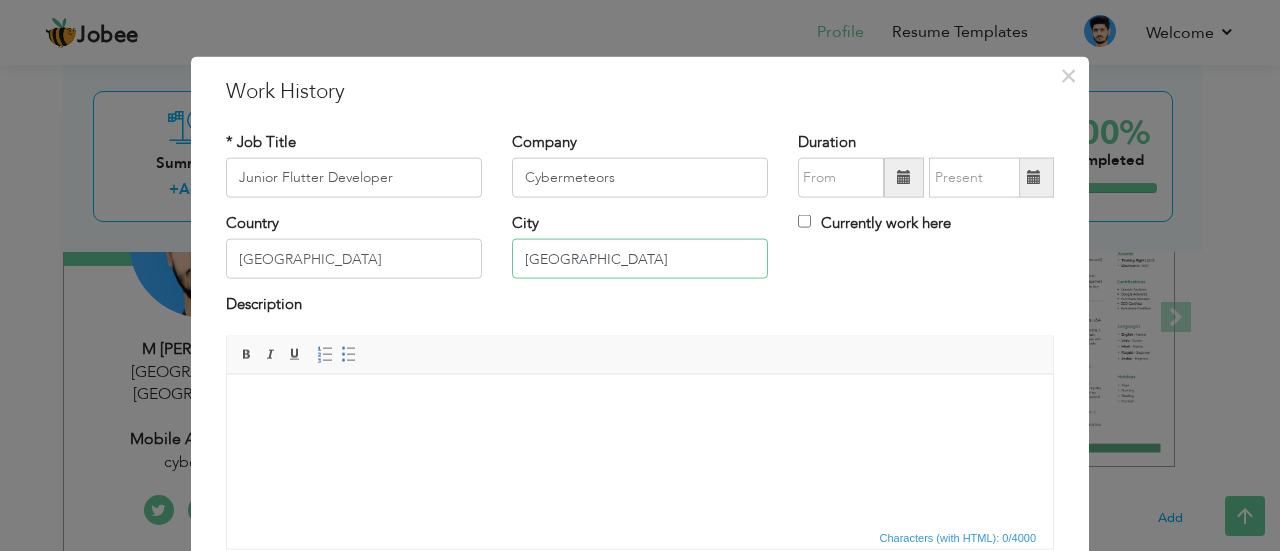 type on "Lahore" 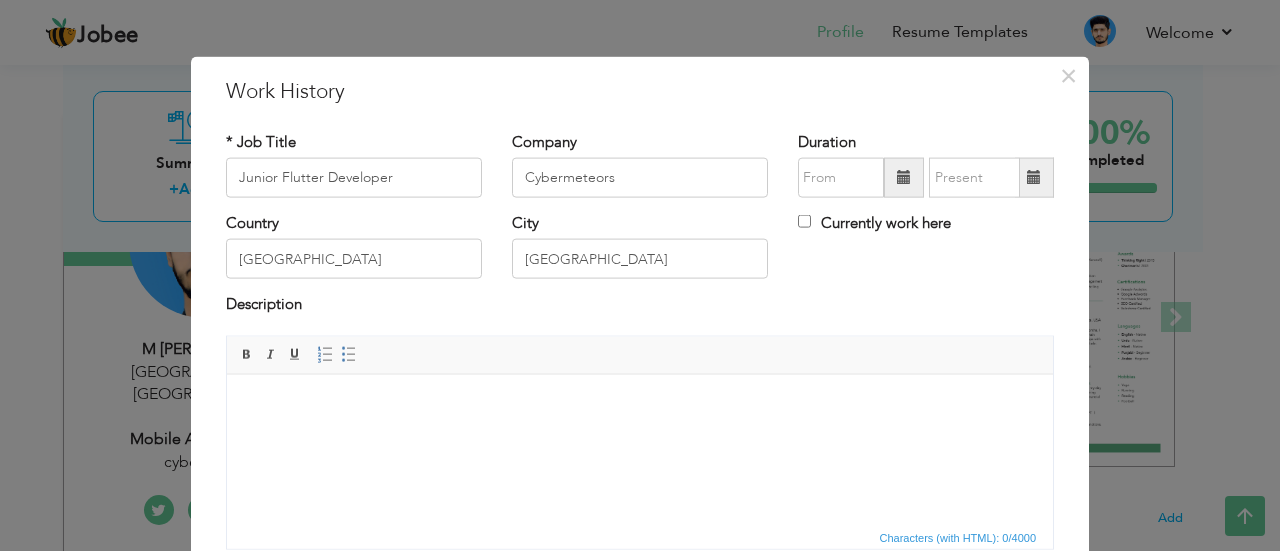 click at bounding box center [904, 177] 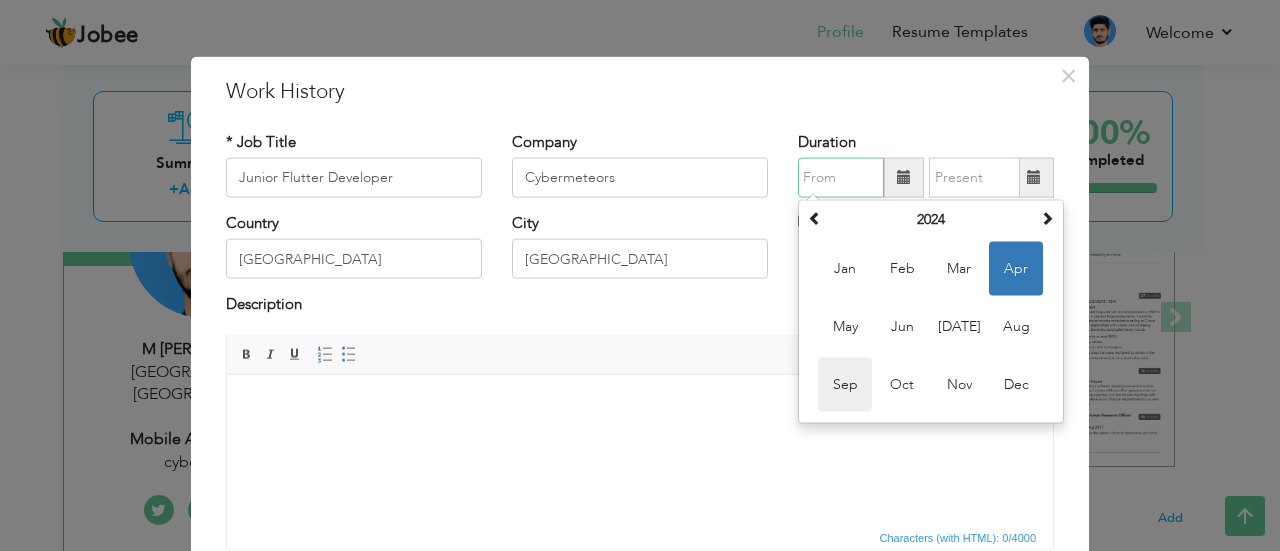 click on "Sep" at bounding box center [845, 385] 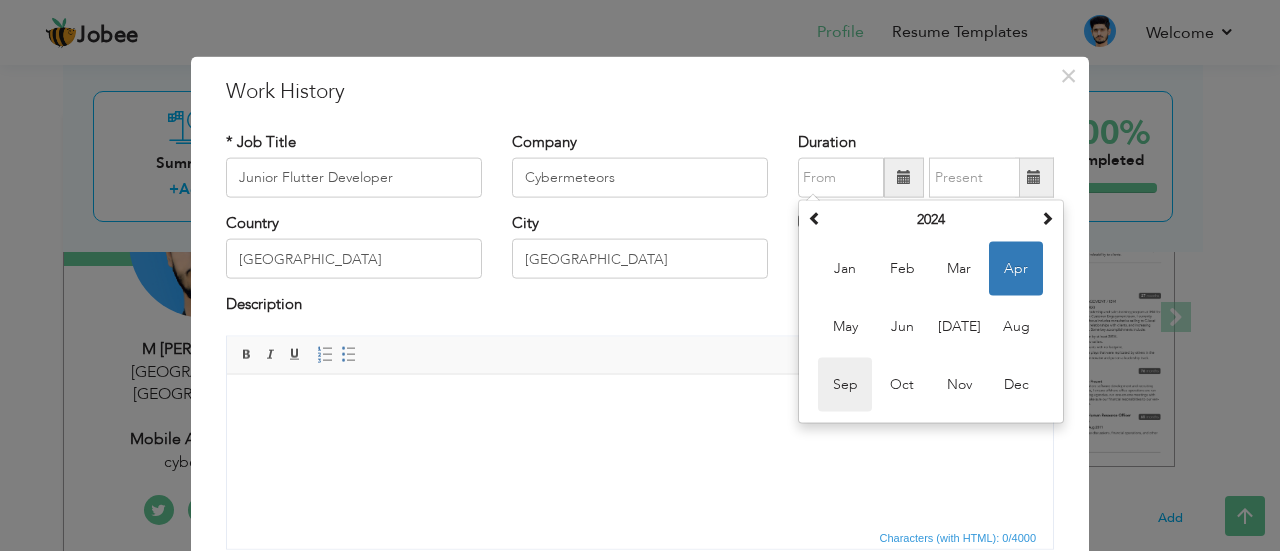 type on "09/2024" 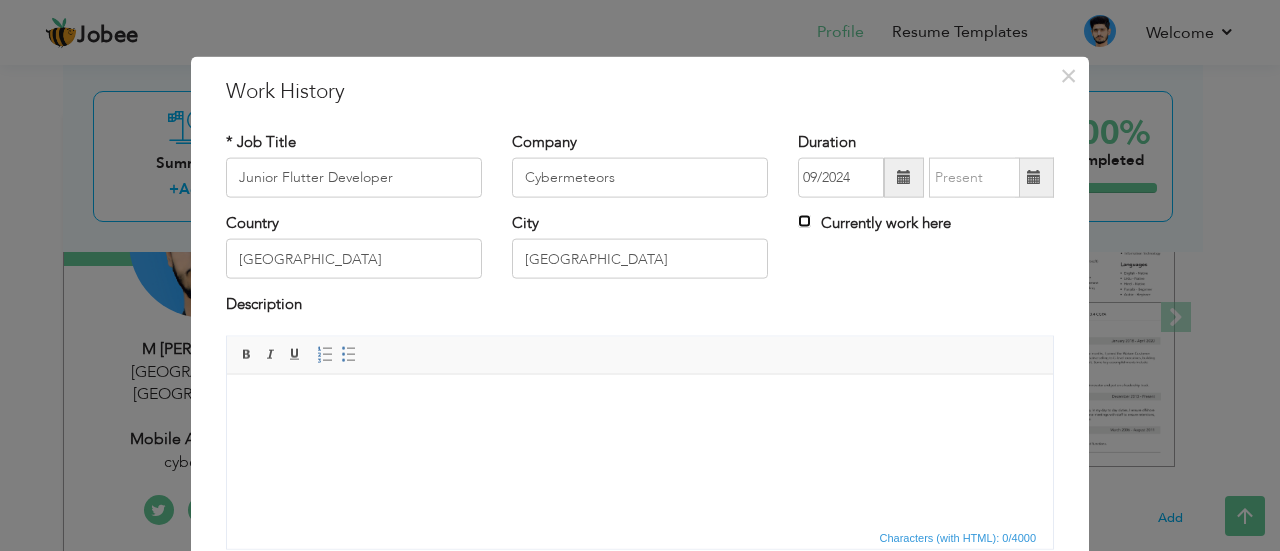 click on "Currently work here" at bounding box center [804, 221] 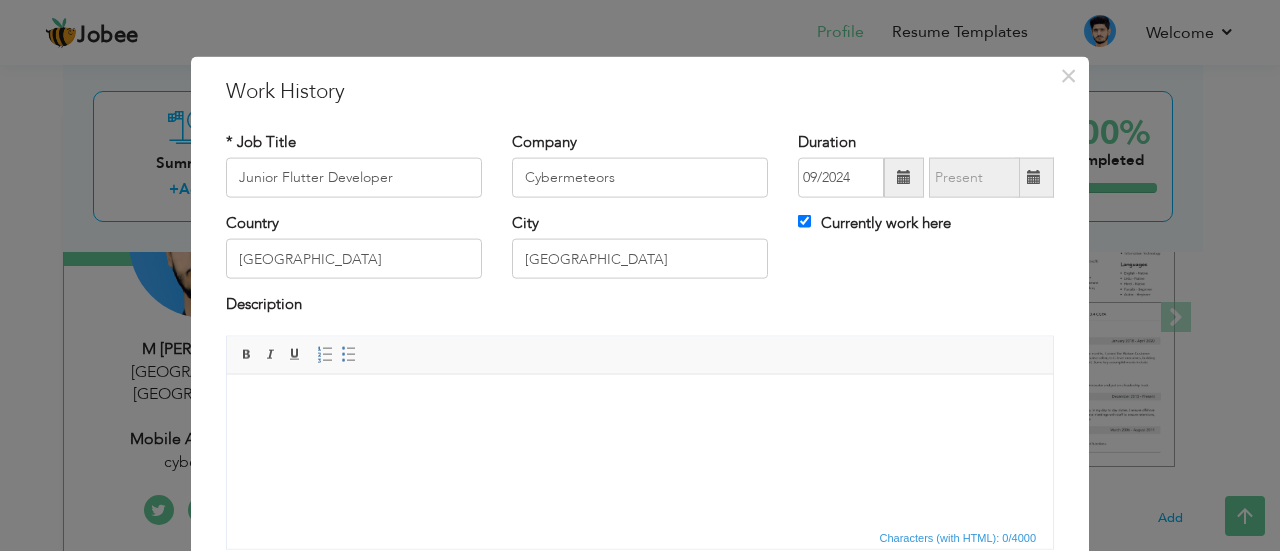 click at bounding box center [640, 404] 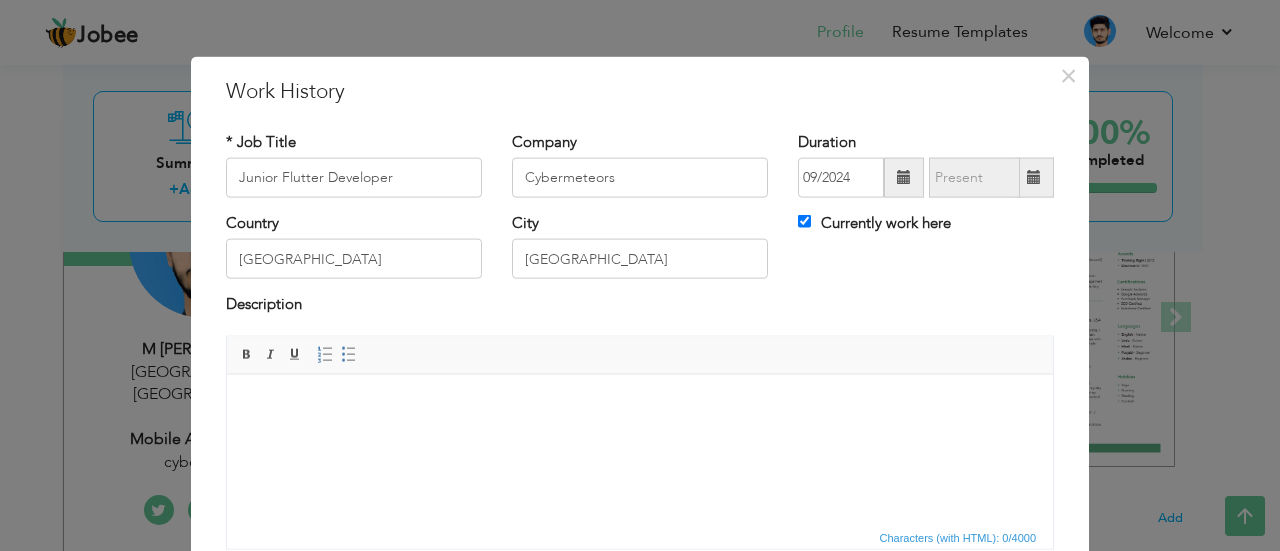 click at bounding box center [640, 404] 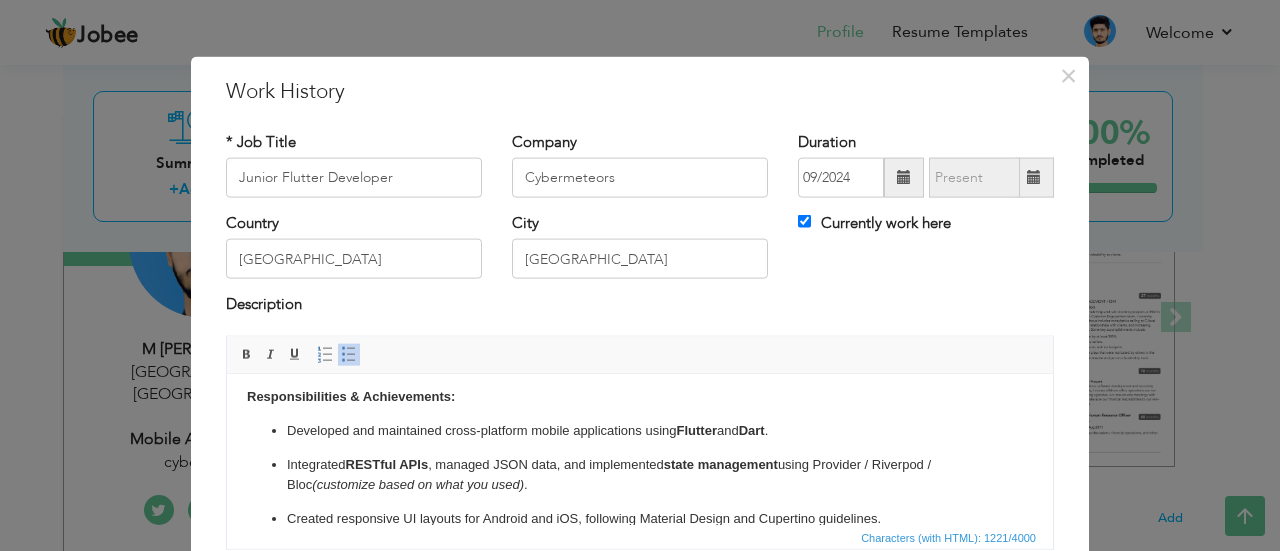 scroll, scrollTop: 0, scrollLeft: 0, axis: both 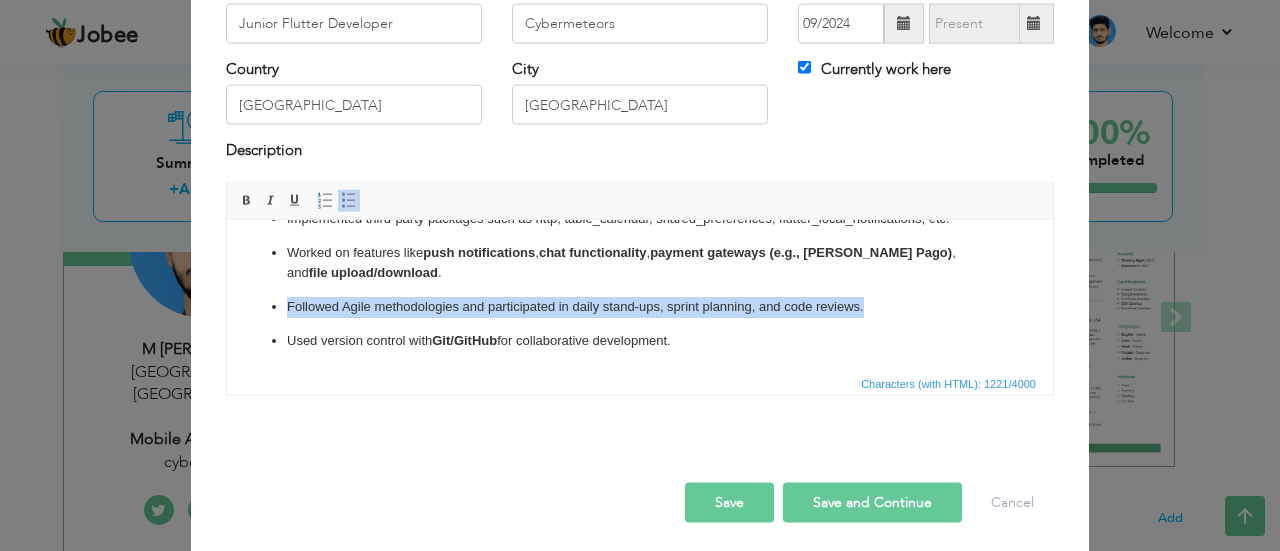 drag, startPoint x: 893, startPoint y: 313, endPoint x: 254, endPoint y: 296, distance: 639.2261 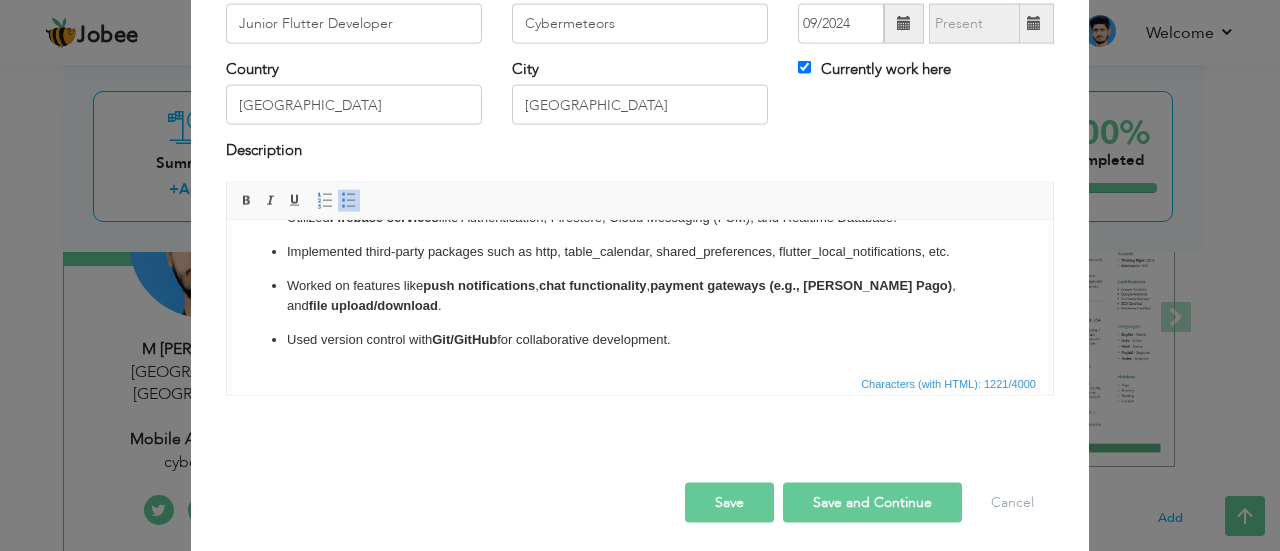 scroll, scrollTop: 188, scrollLeft: 0, axis: vertical 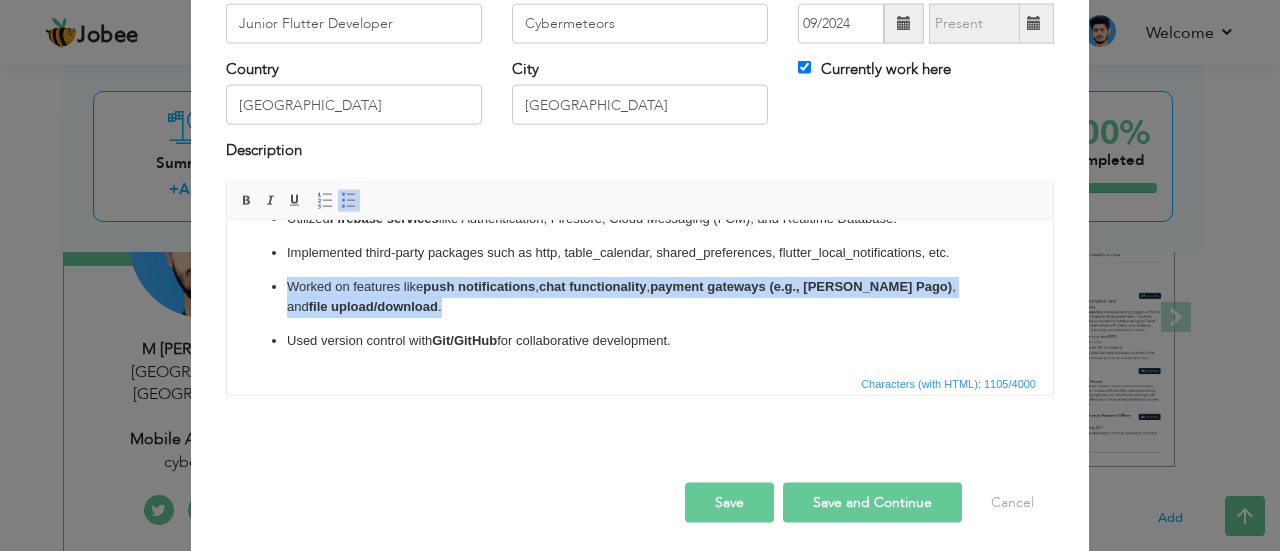 drag, startPoint x: 445, startPoint y: 313, endPoint x: 263, endPoint y: 276, distance: 185.72292 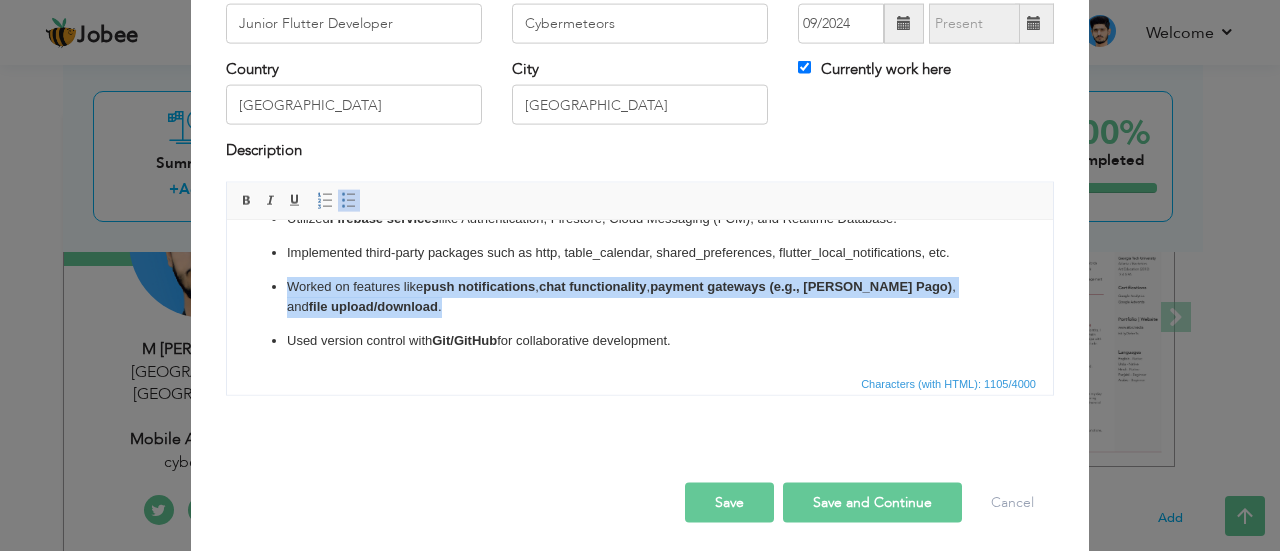 drag, startPoint x: 418, startPoint y: 309, endPoint x: 265, endPoint y: 291, distance: 154.05519 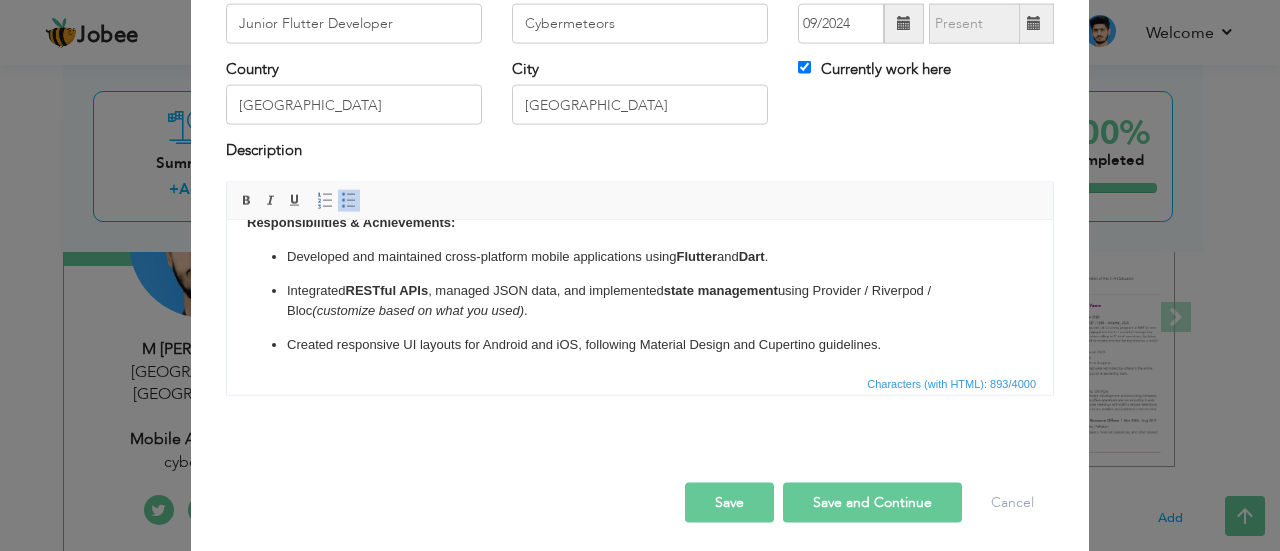 scroll, scrollTop: 38, scrollLeft: 0, axis: vertical 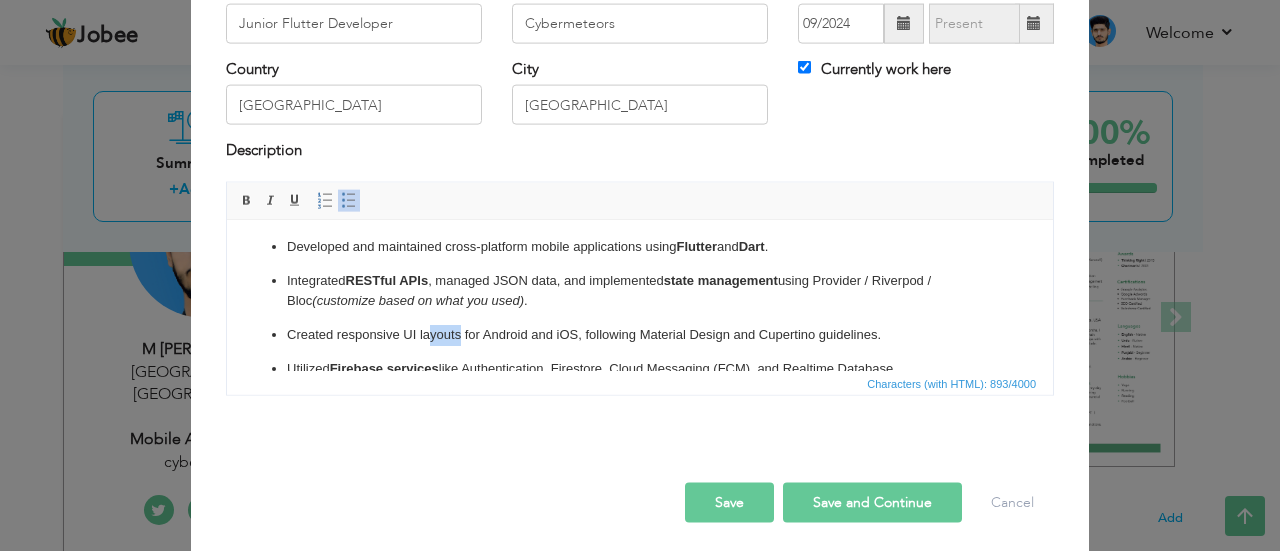 drag, startPoint x: 433, startPoint y: 340, endPoint x: 459, endPoint y: 333, distance: 26.925823 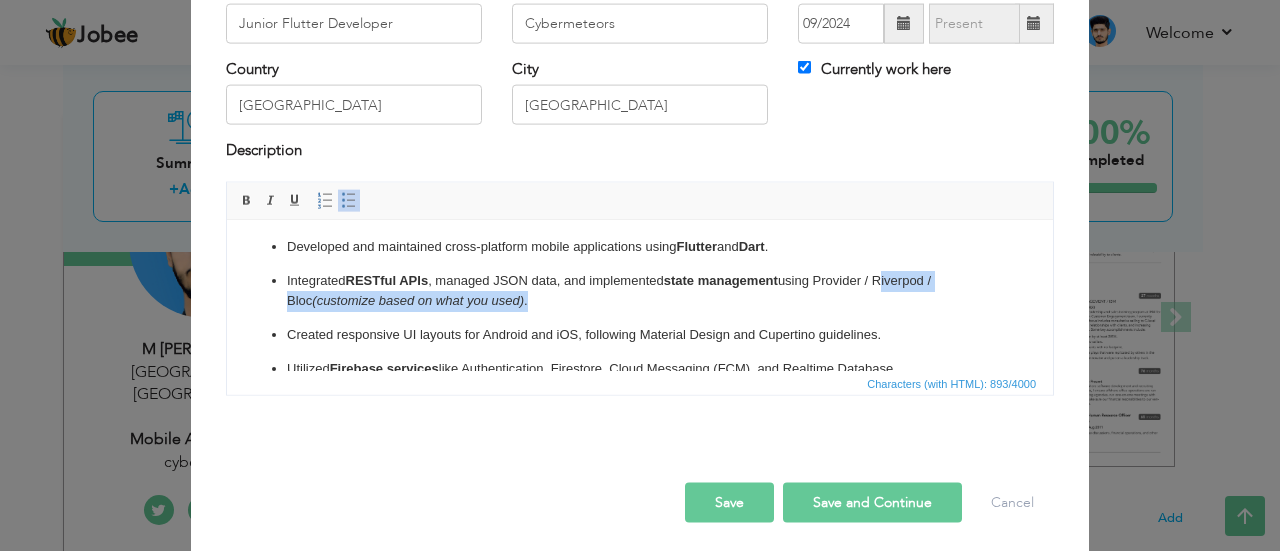drag, startPoint x: 523, startPoint y: 292, endPoint x: 881, endPoint y: 284, distance: 358.0894 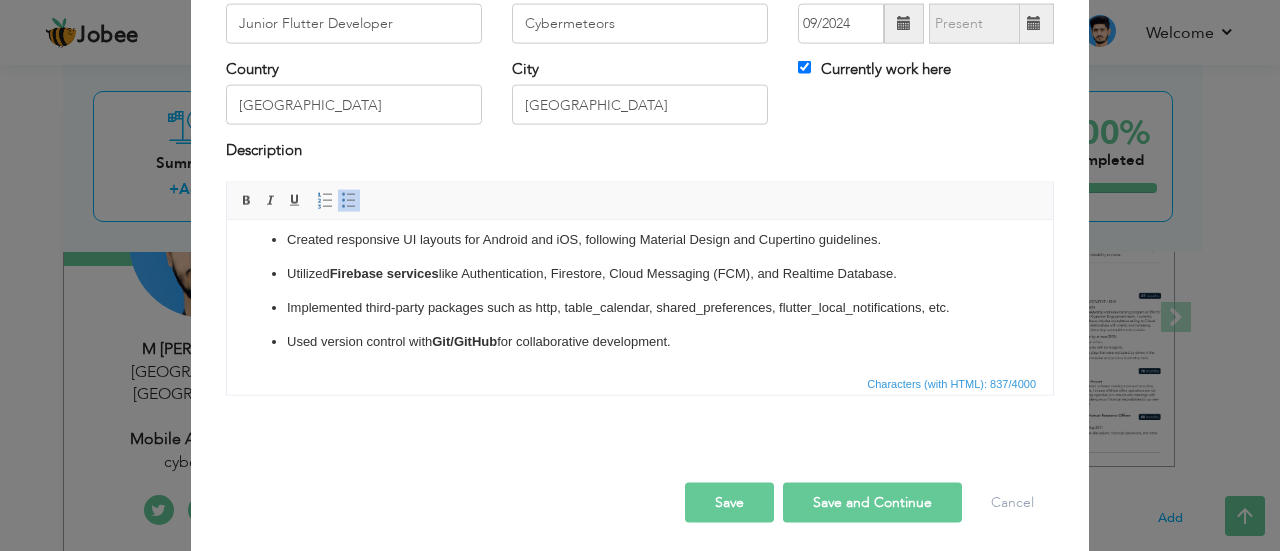 scroll, scrollTop: 113, scrollLeft: 0, axis: vertical 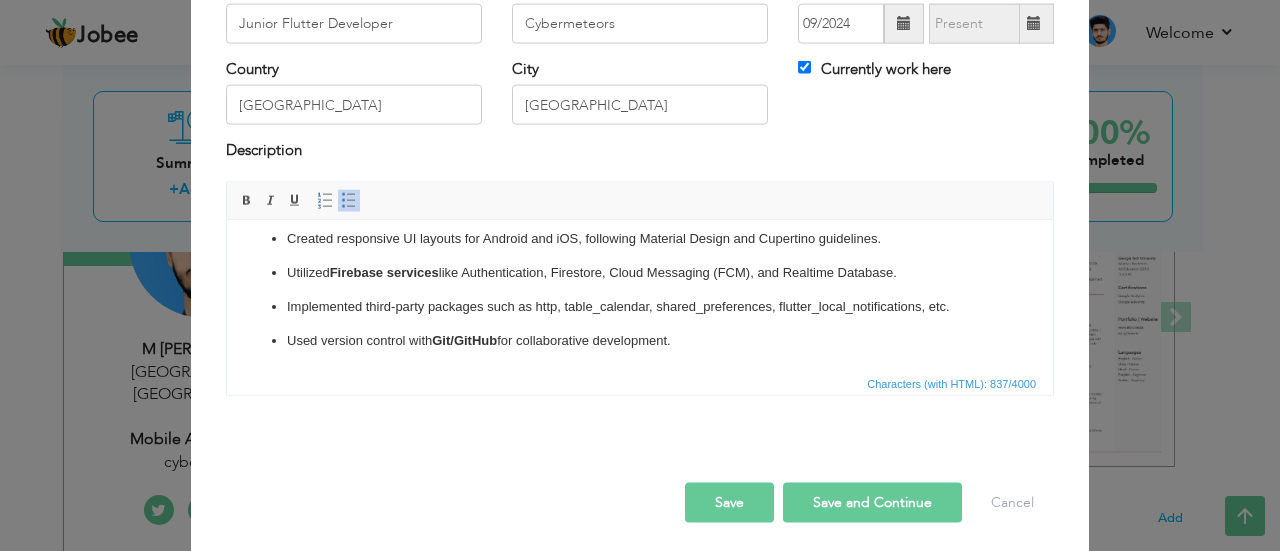 click on "Save" at bounding box center [729, 502] 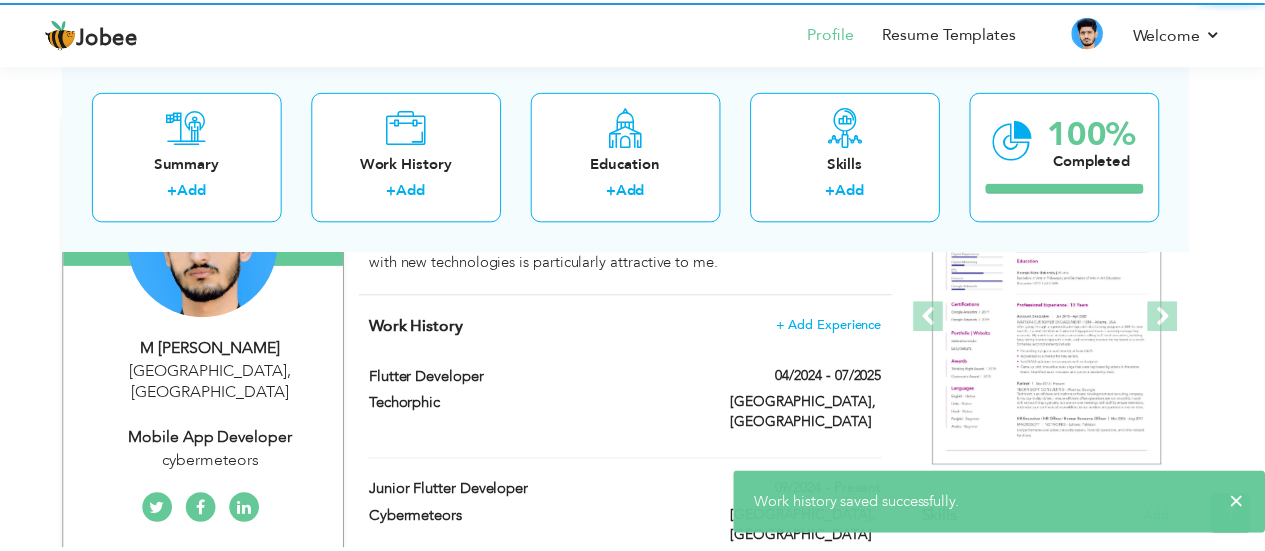 scroll, scrollTop: 0, scrollLeft: 0, axis: both 